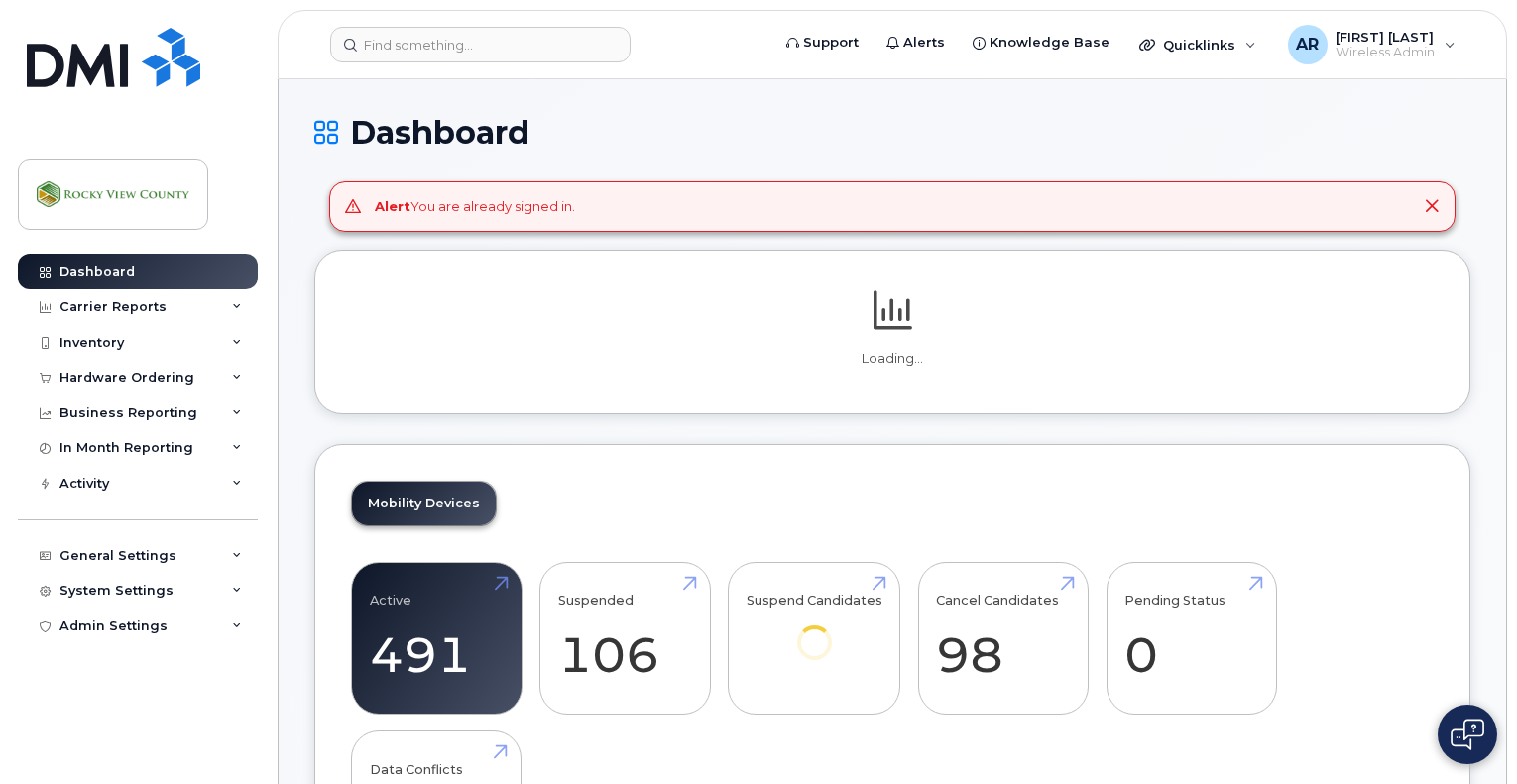 scroll, scrollTop: 0, scrollLeft: 0, axis: both 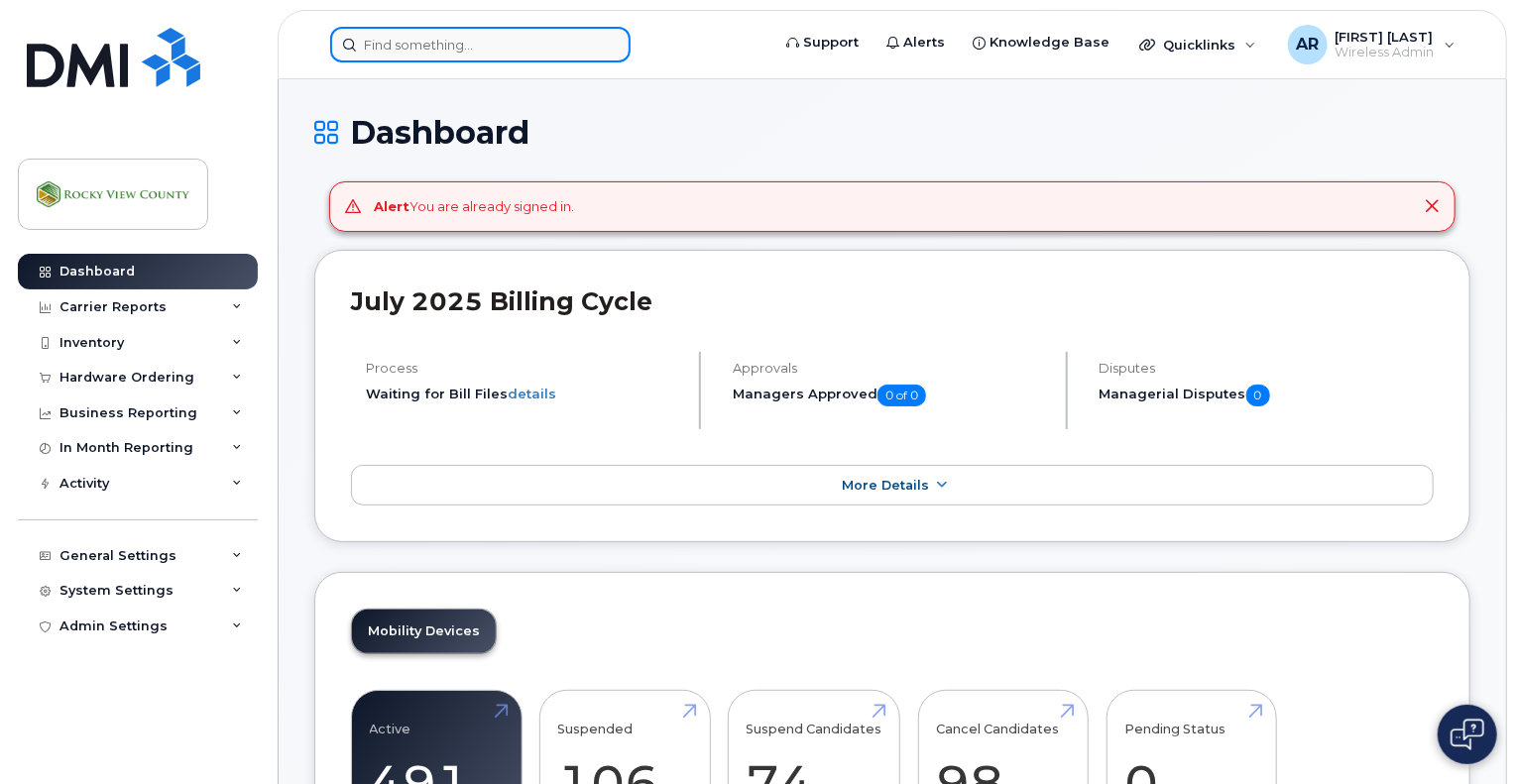 click at bounding box center [480, 45] 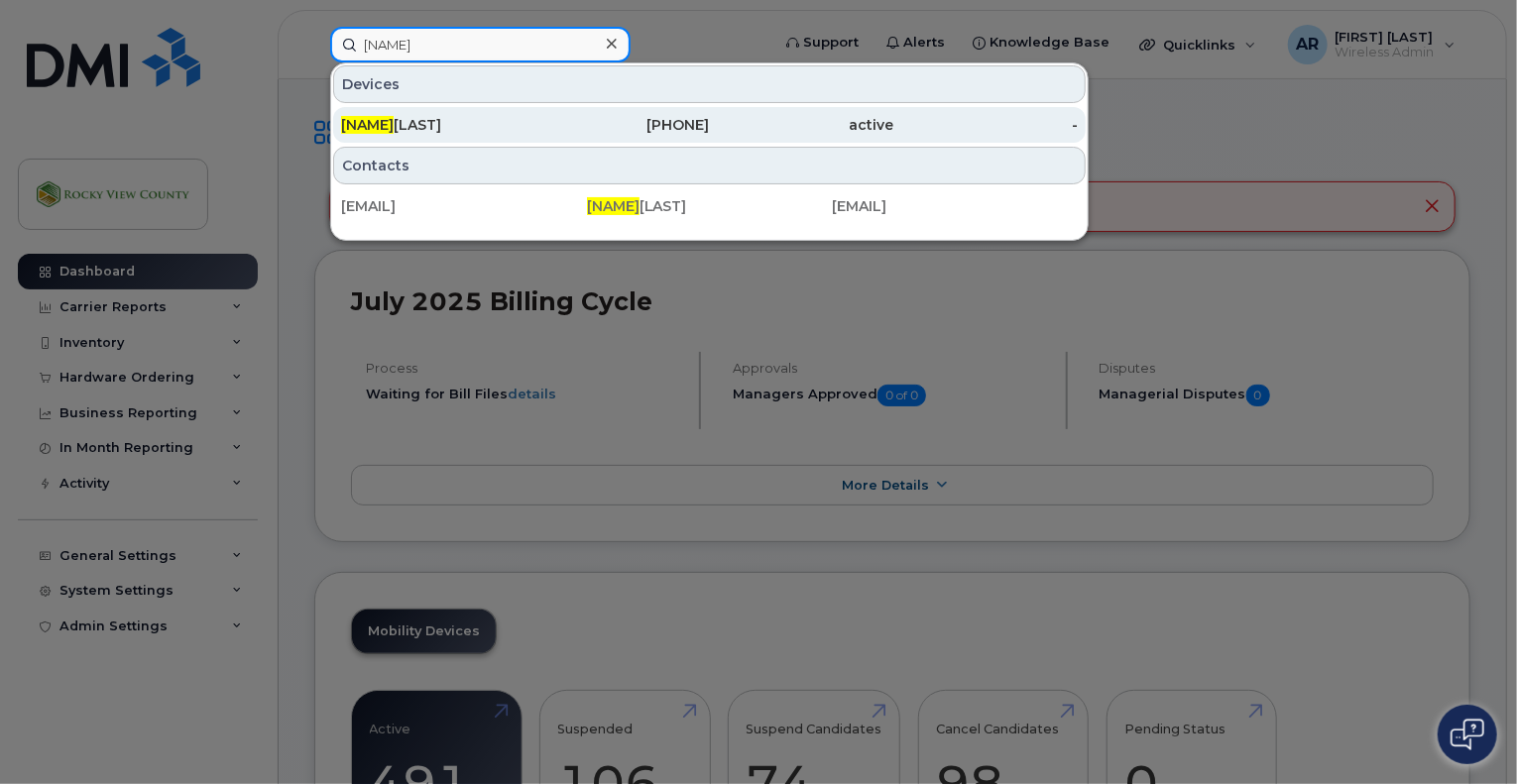type on "bhupesh" 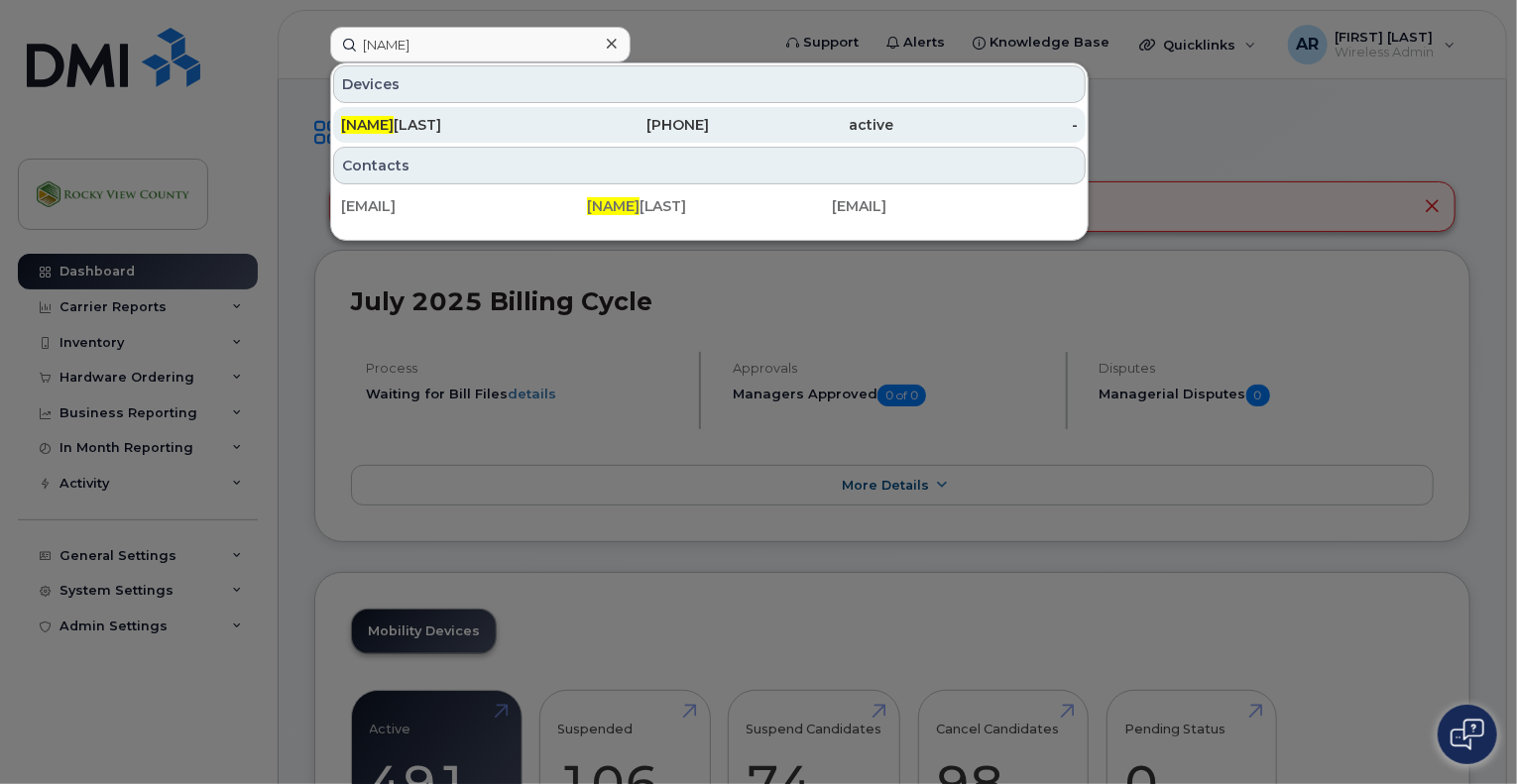 click on "Bhupesh  Sakalley" at bounding box center [433, 125] 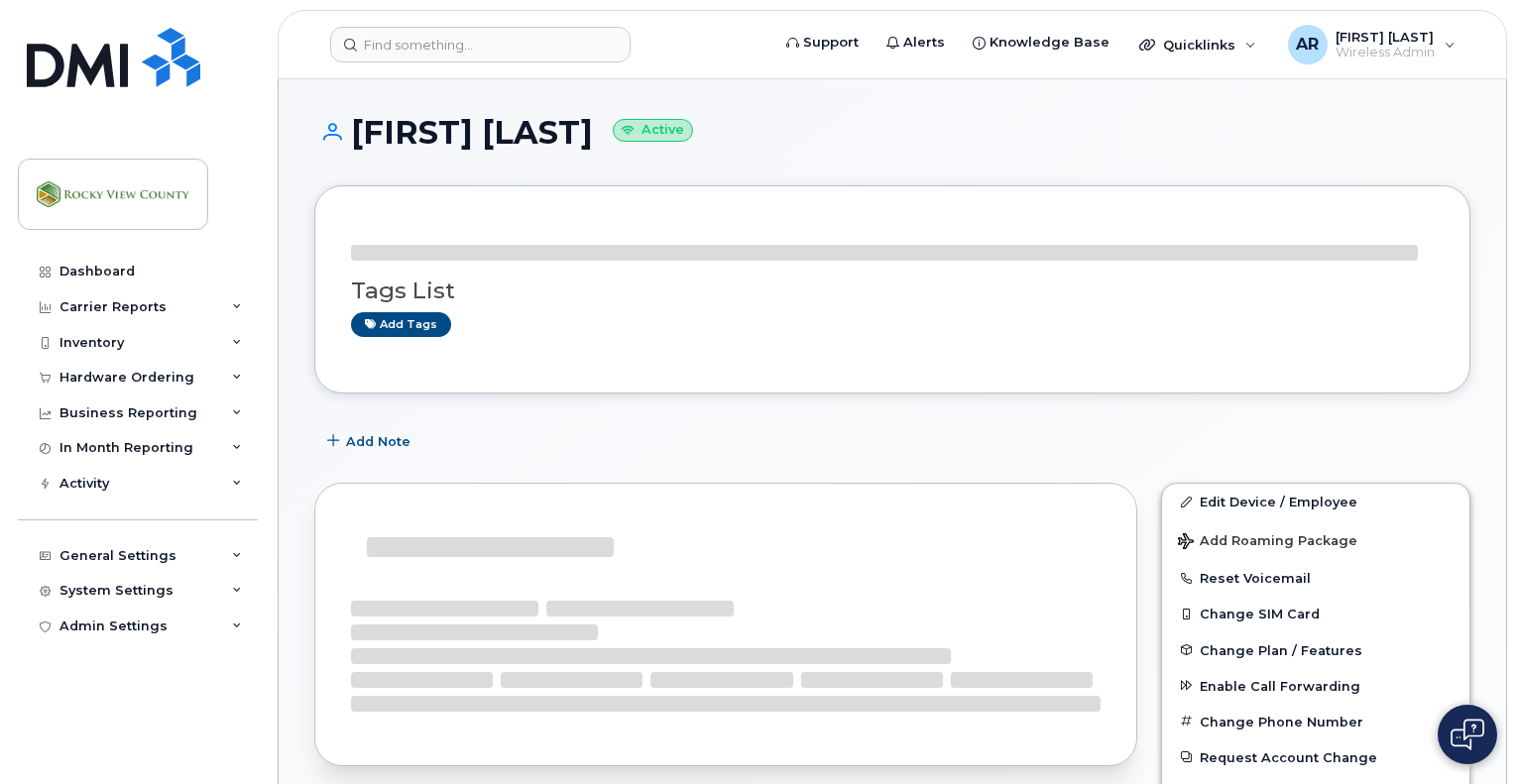 scroll, scrollTop: 0, scrollLeft: 0, axis: both 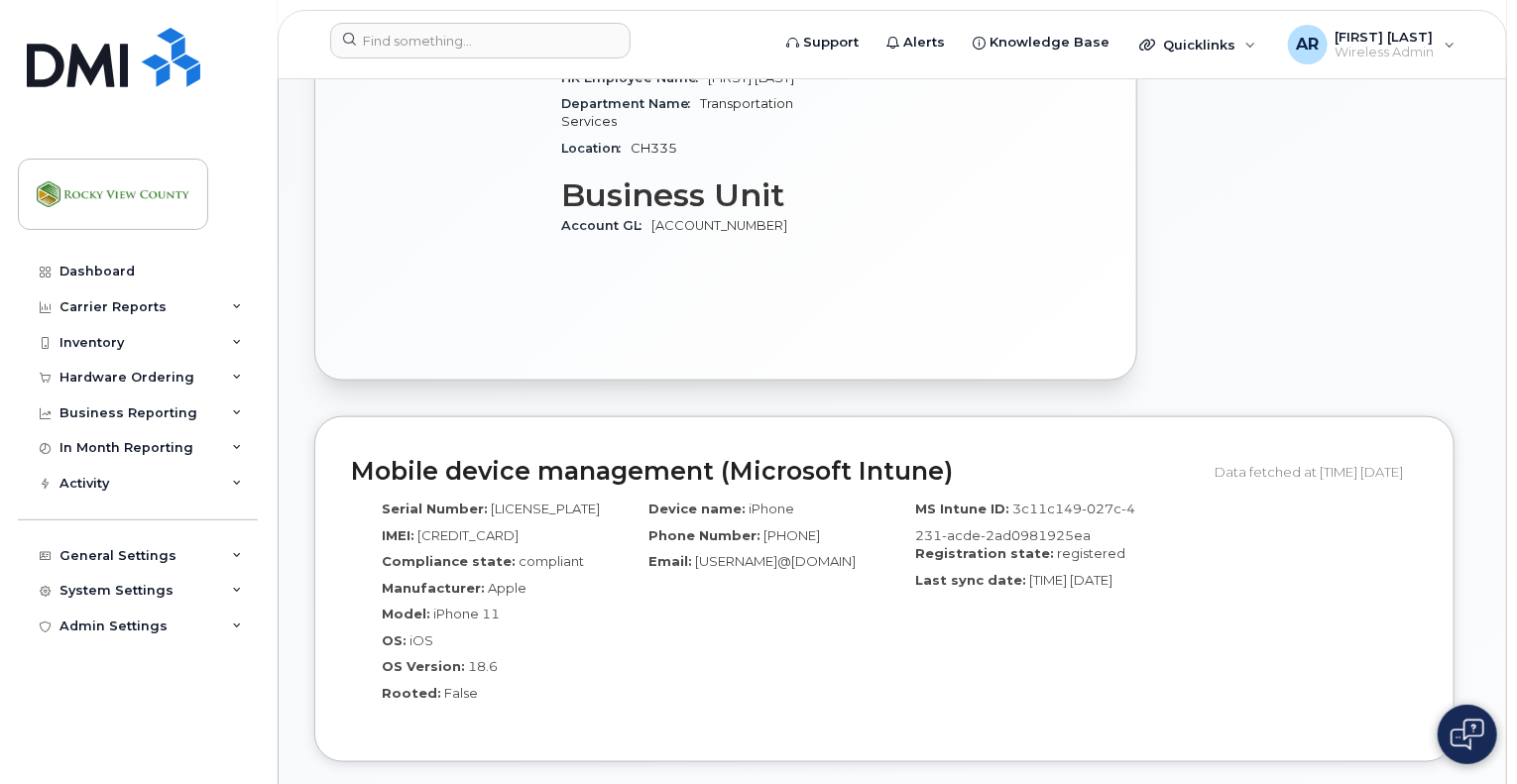 drag, startPoint x: 798, startPoint y: 254, endPoint x: 650, endPoint y: 260, distance: 148.12157 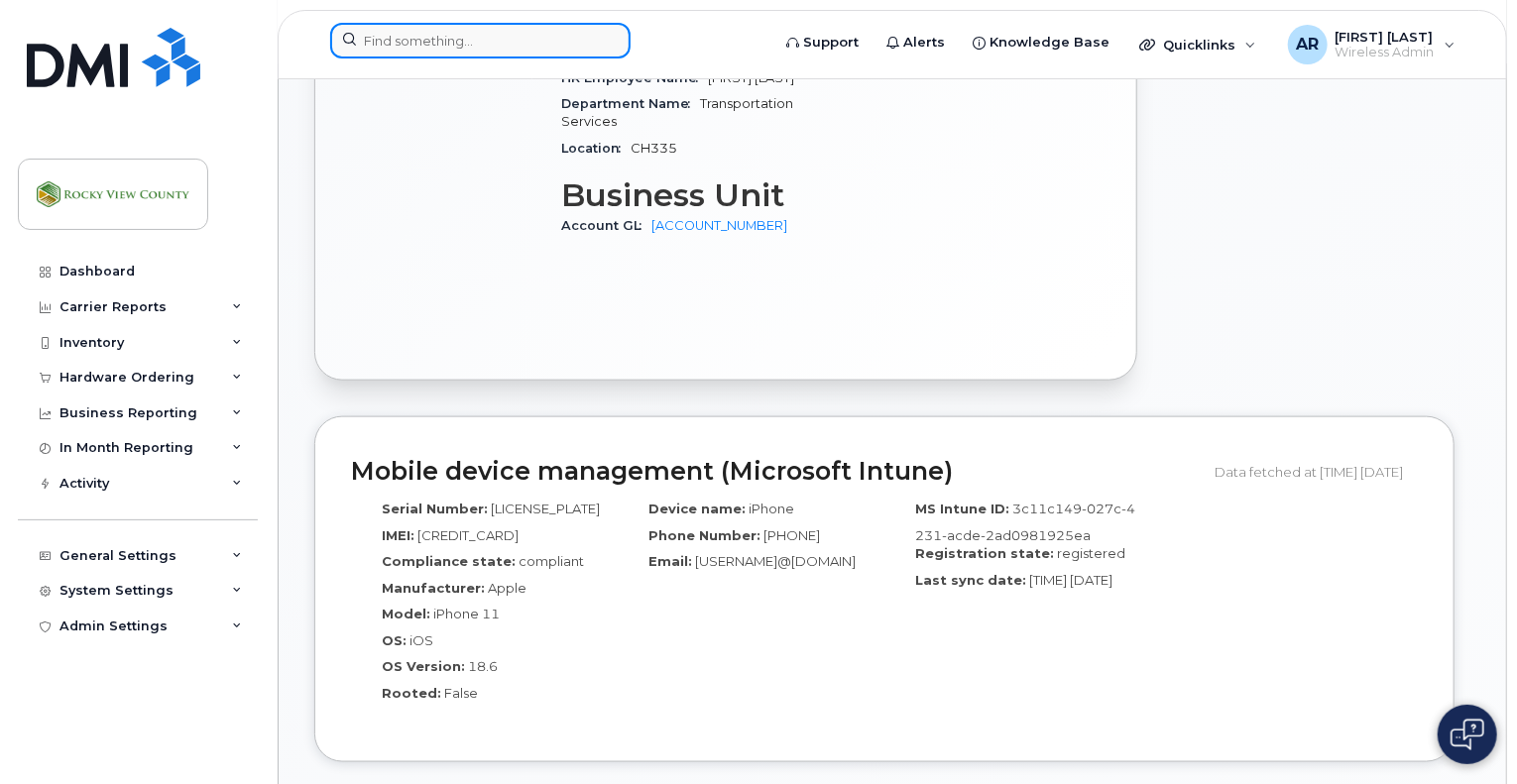 click at bounding box center [480, 41] 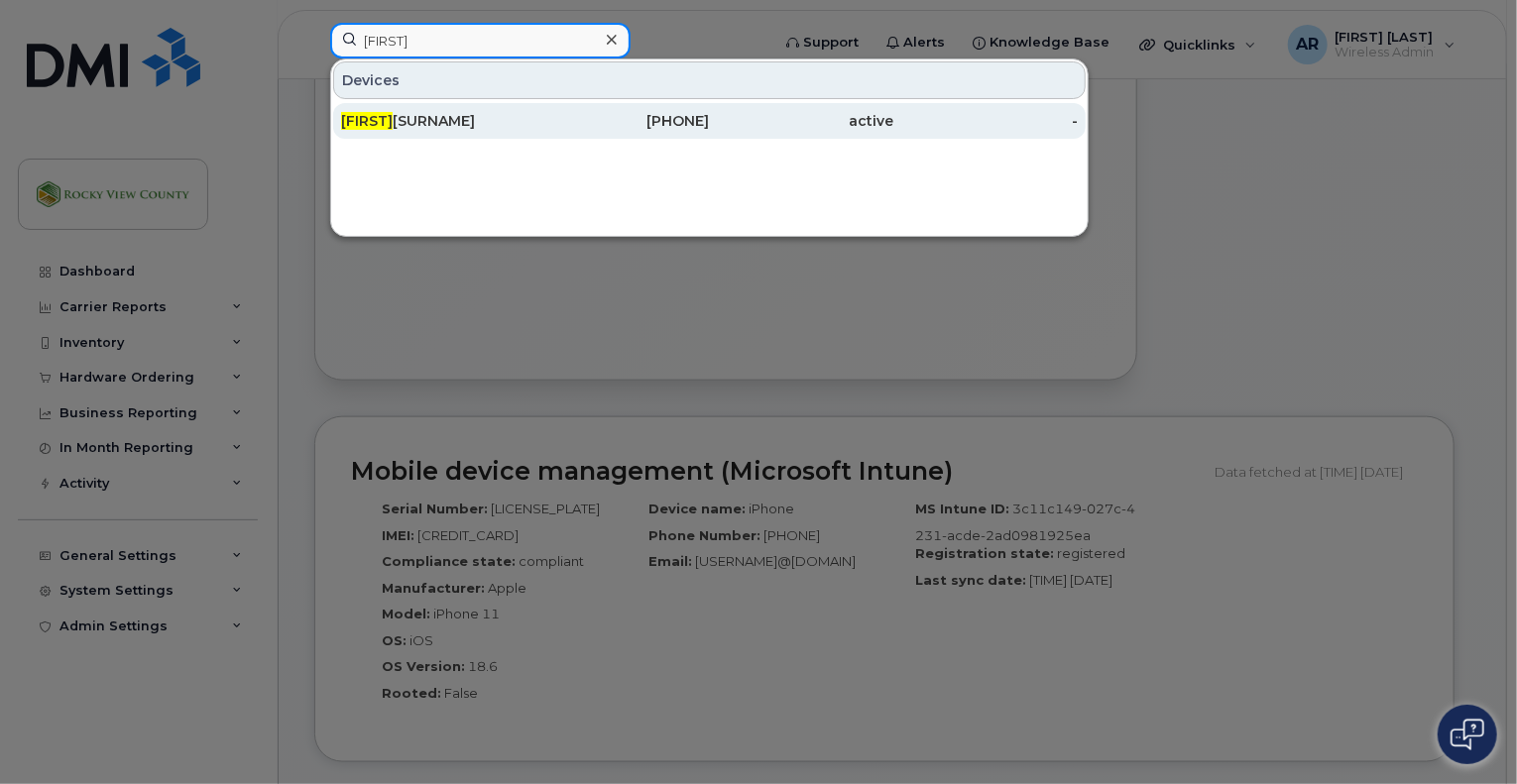 type on "dane" 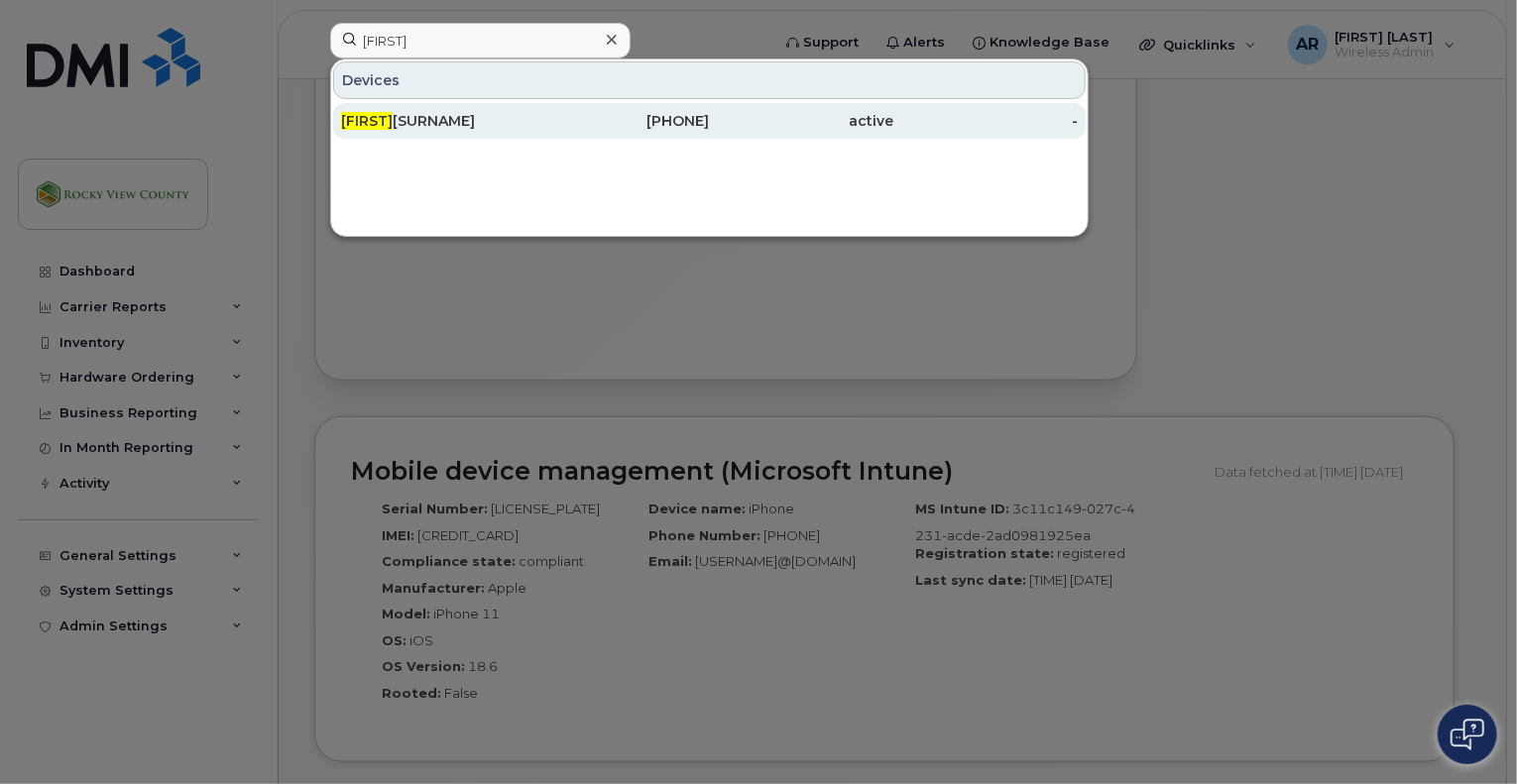 click on "Dane  Sokol" at bounding box center (433, 121) 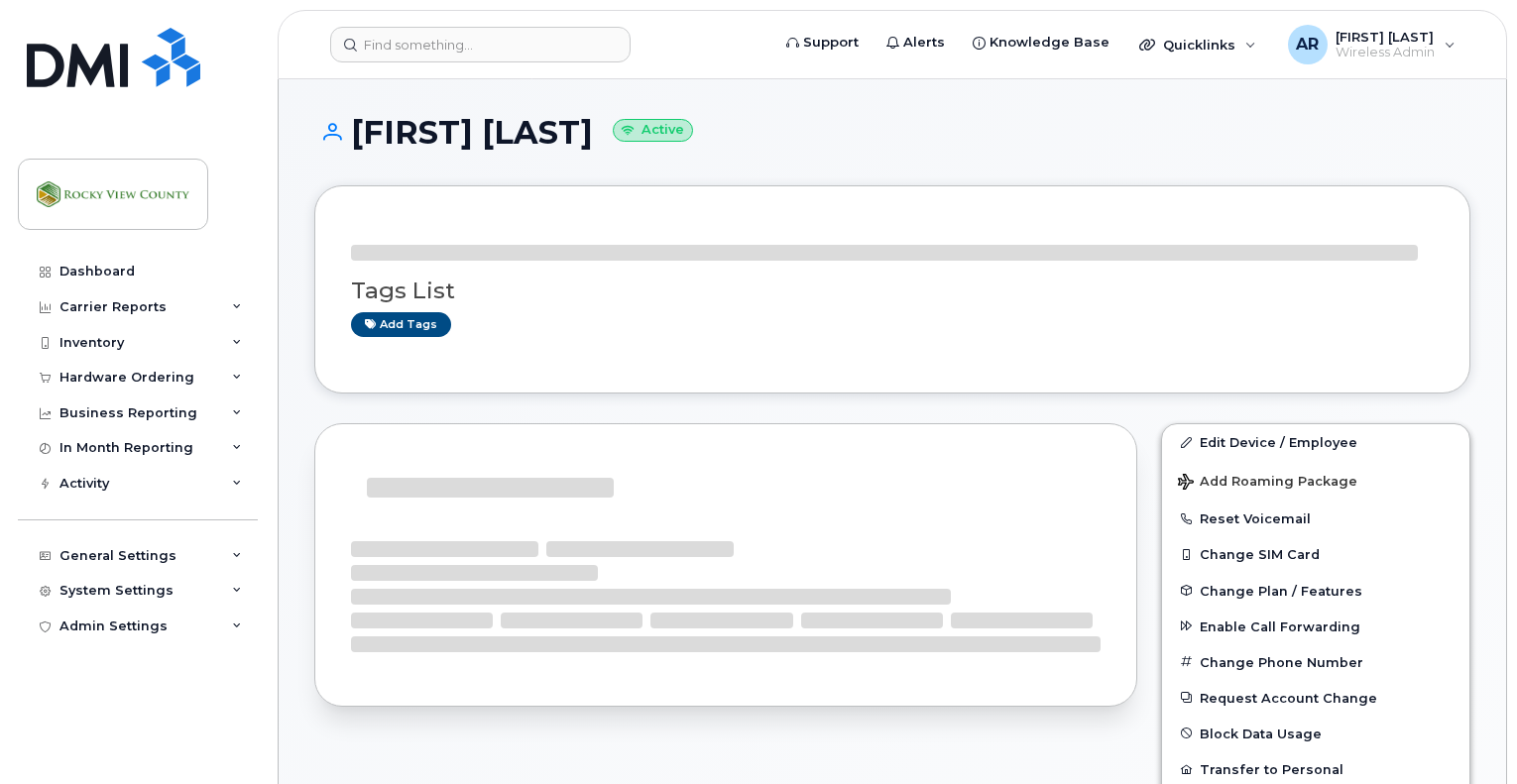 scroll, scrollTop: 0, scrollLeft: 0, axis: both 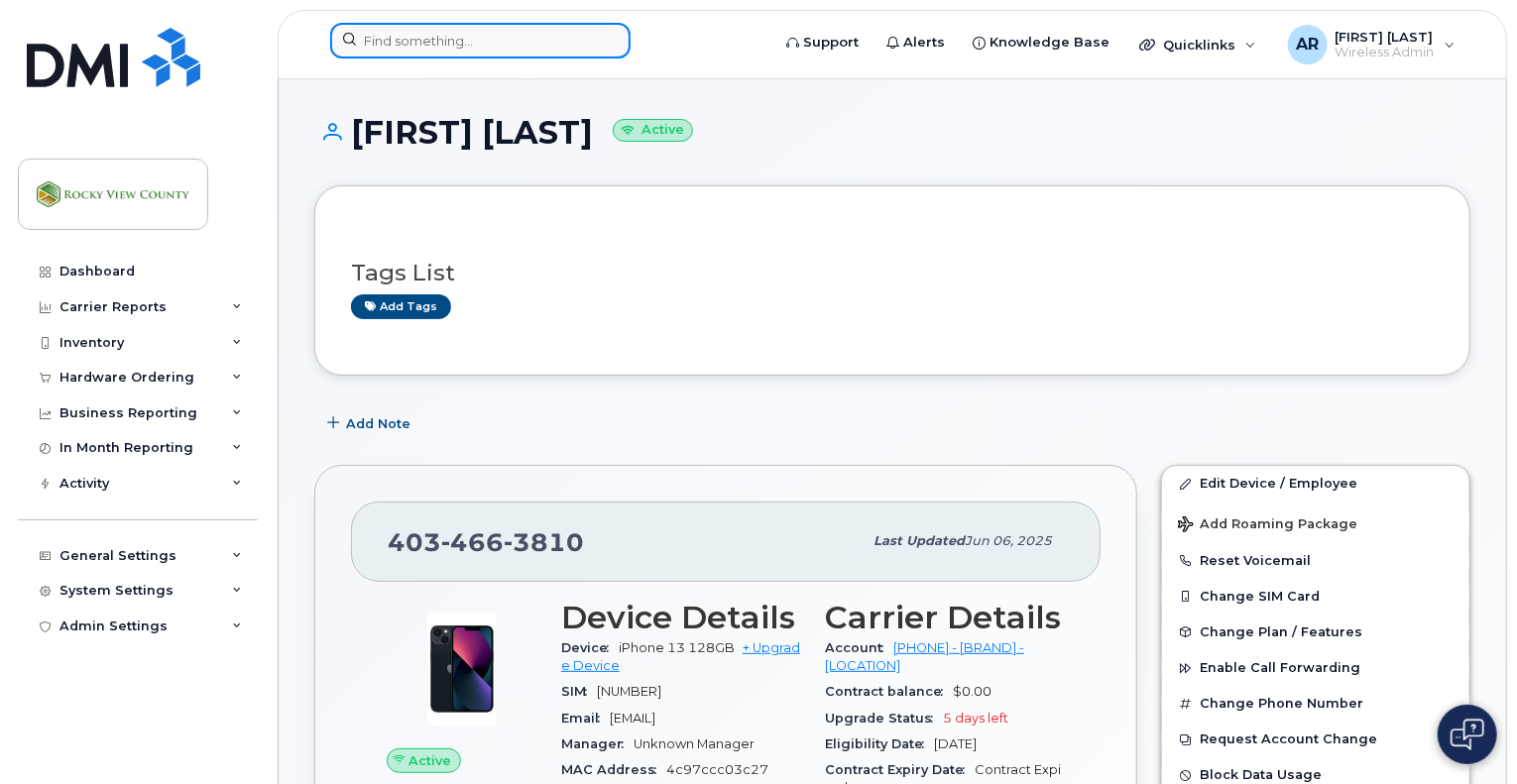 click at bounding box center [480, 41] 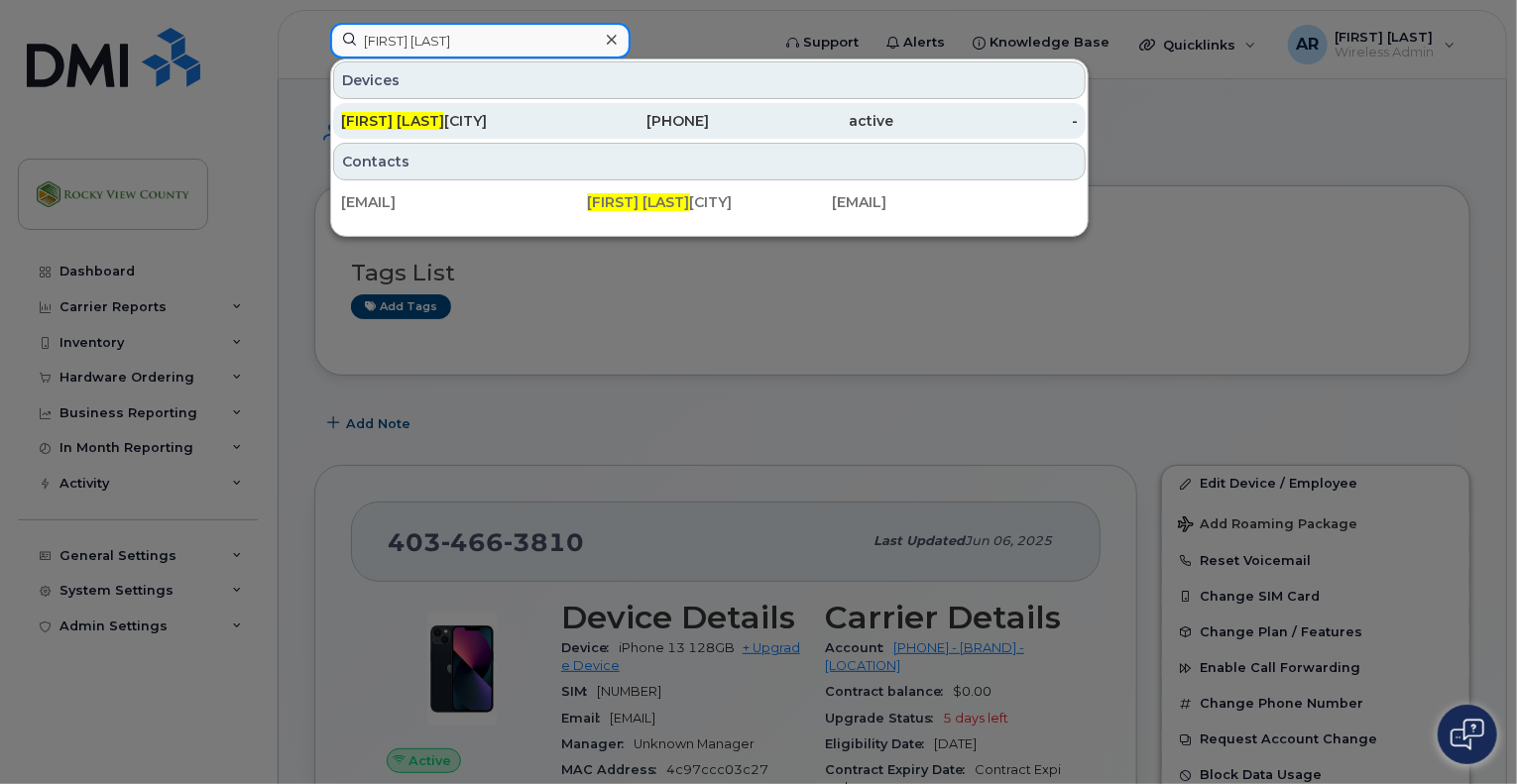 type on "ethan h" 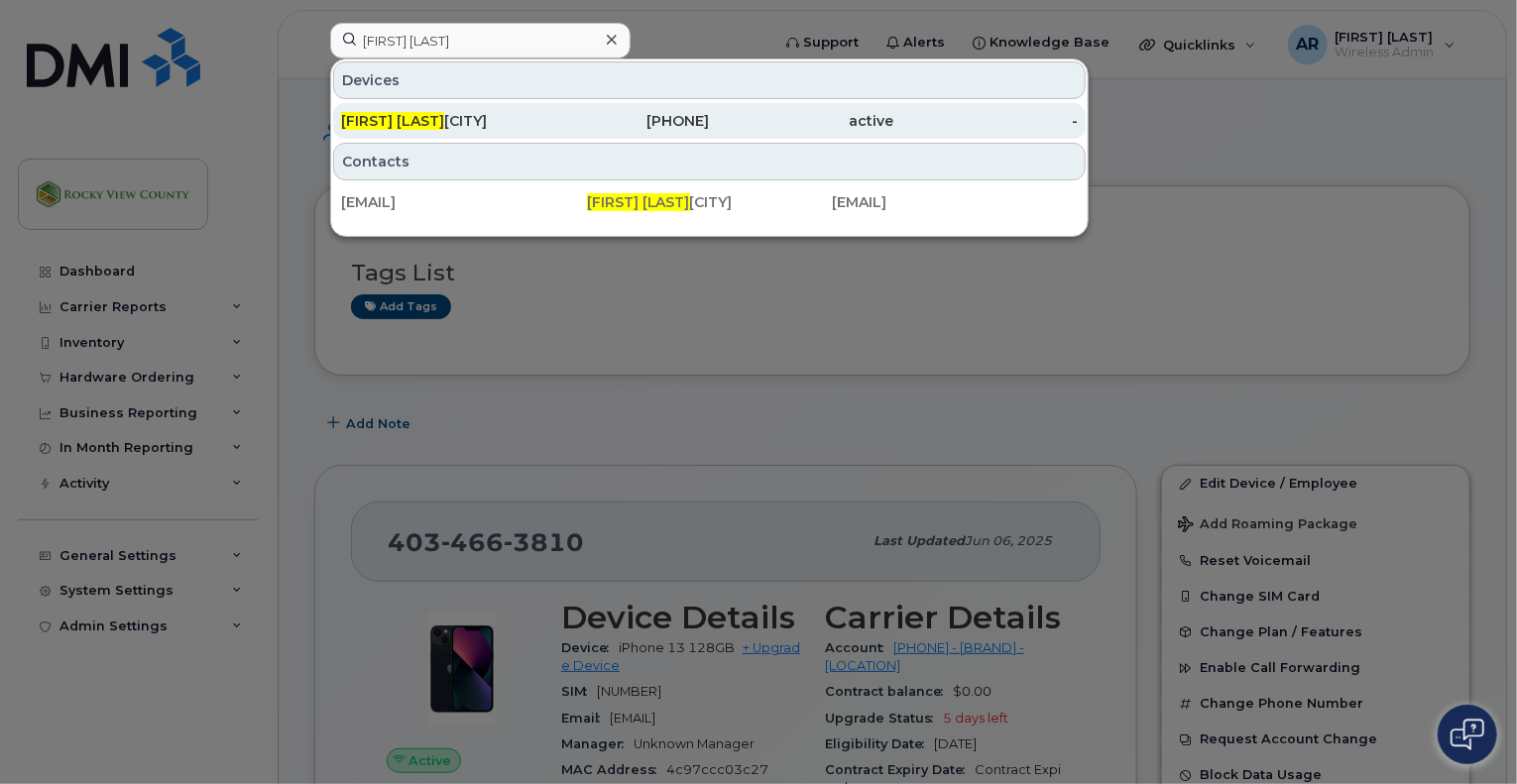 click on "Ethan H uston" at bounding box center (433, 121) 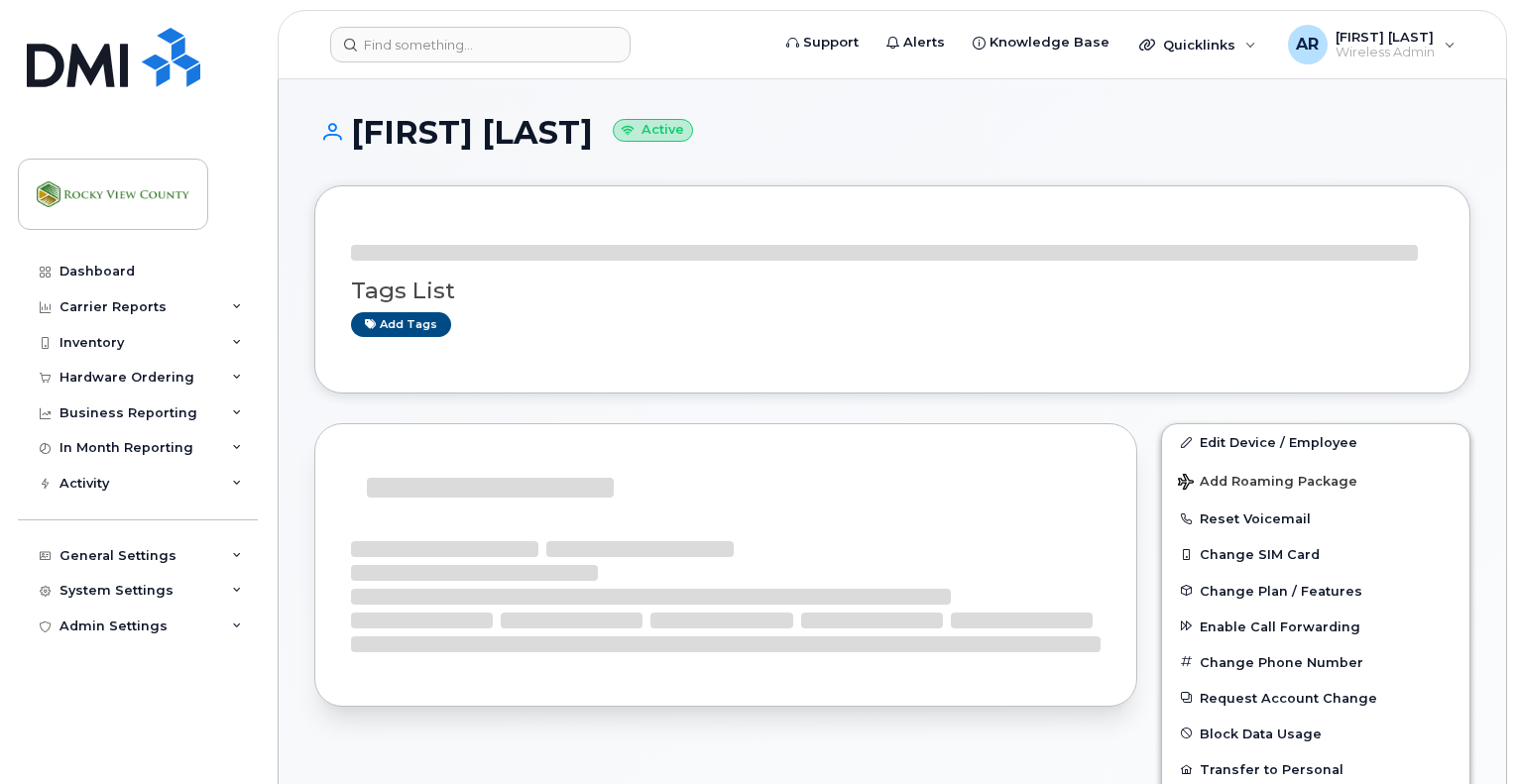 scroll, scrollTop: 0, scrollLeft: 0, axis: both 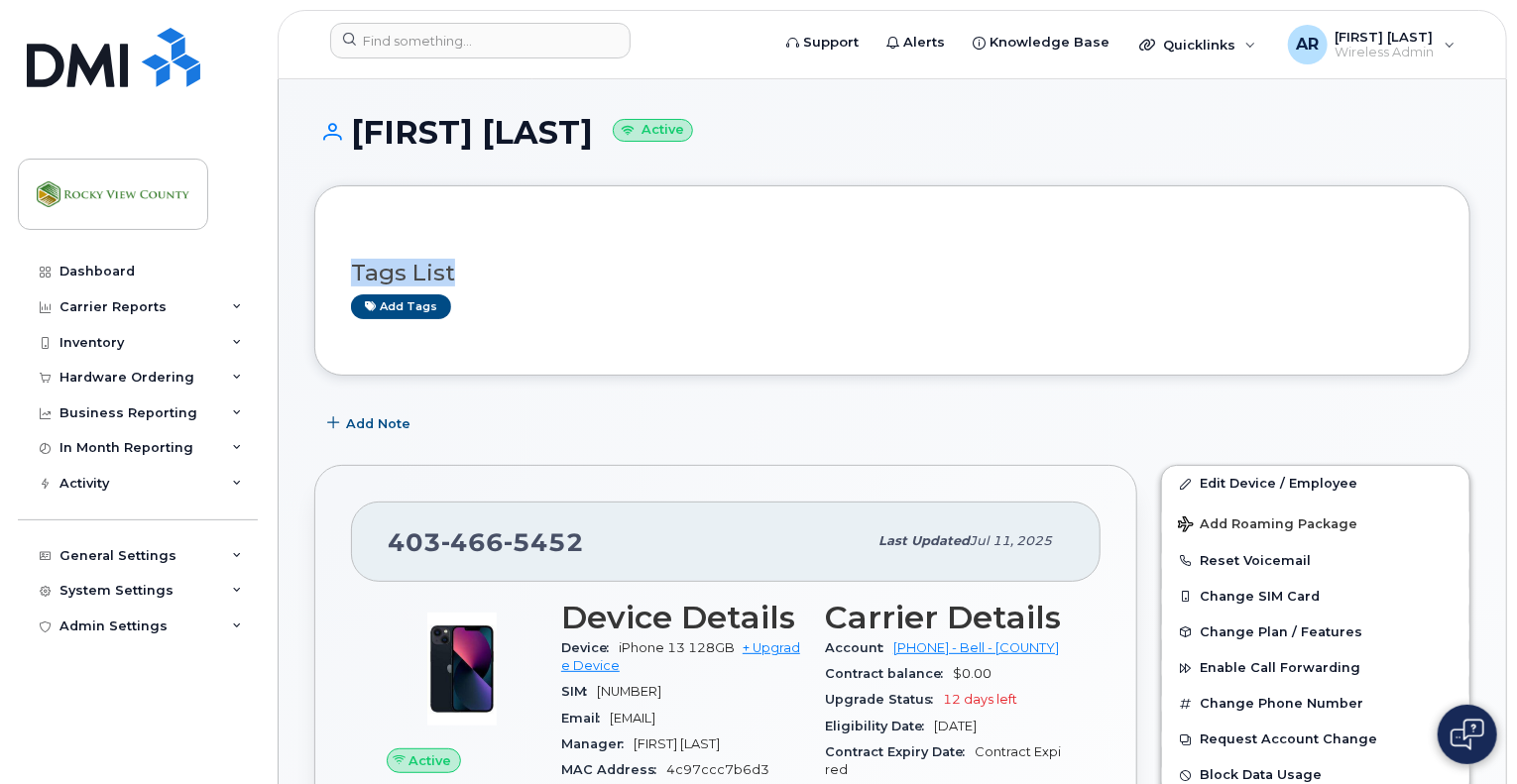 drag, startPoint x: 1515, startPoint y: 212, endPoint x: 1520, endPoint y: 333, distance: 121.10326 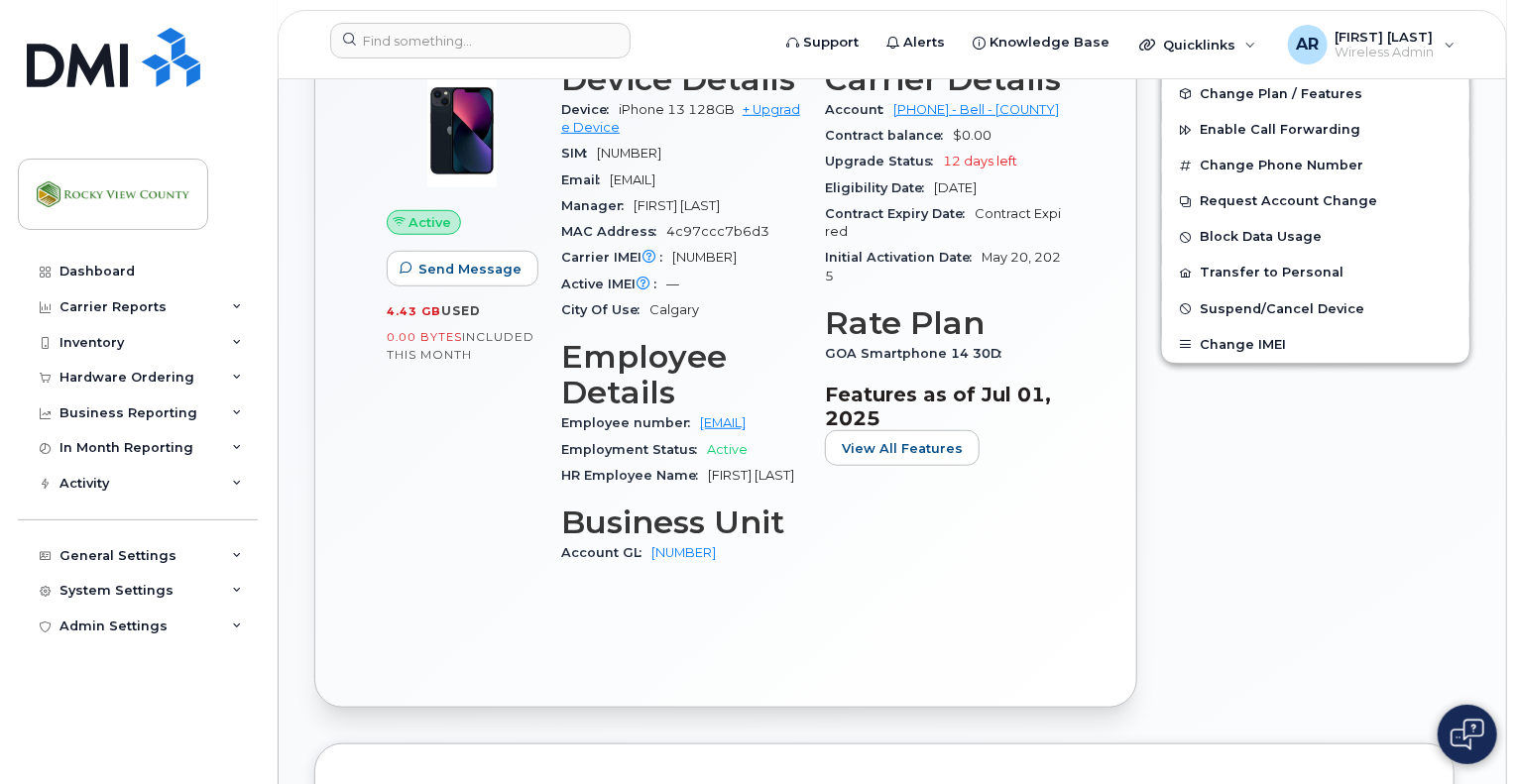 scroll, scrollTop: 0, scrollLeft: 0, axis: both 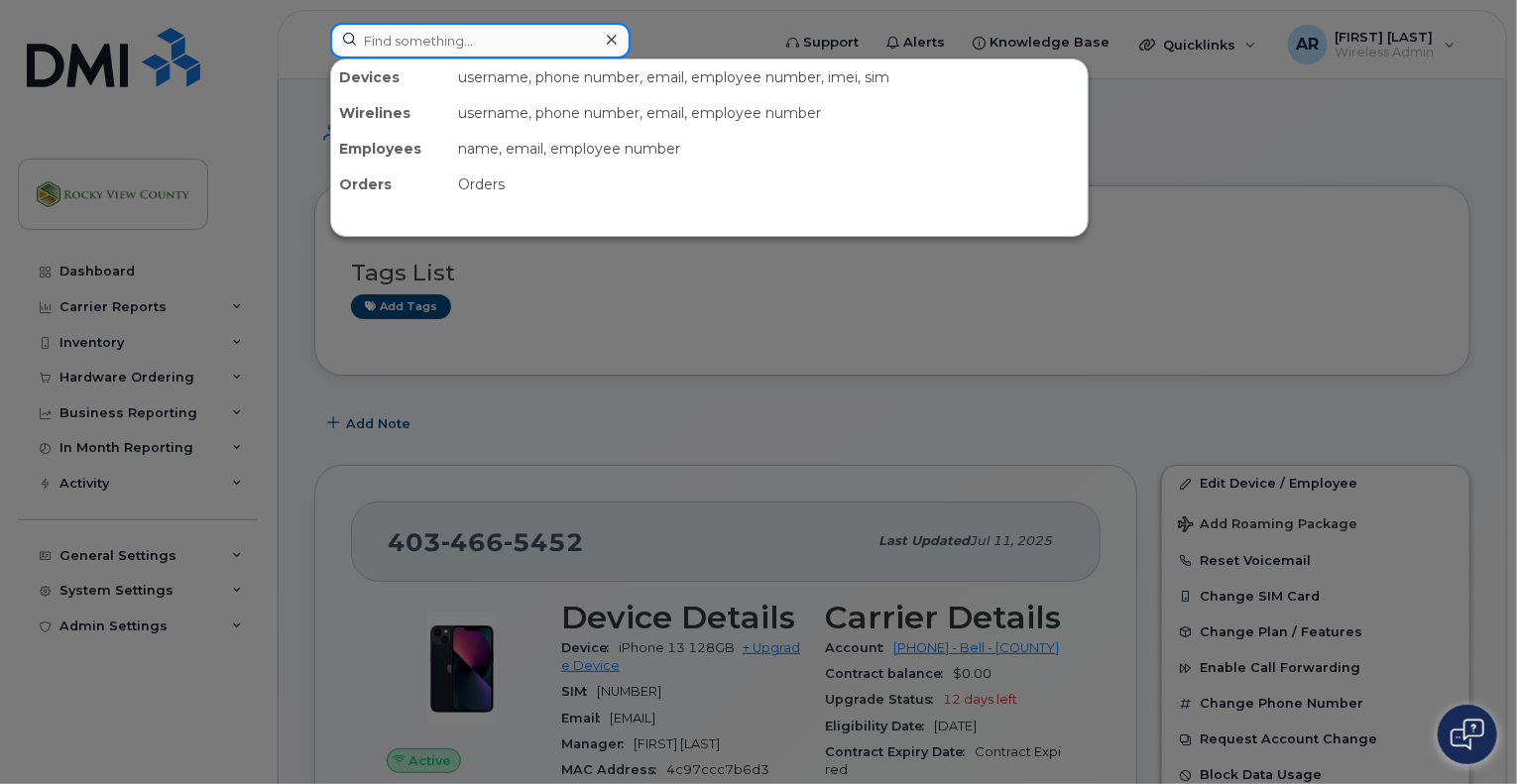 click at bounding box center (480, 41) 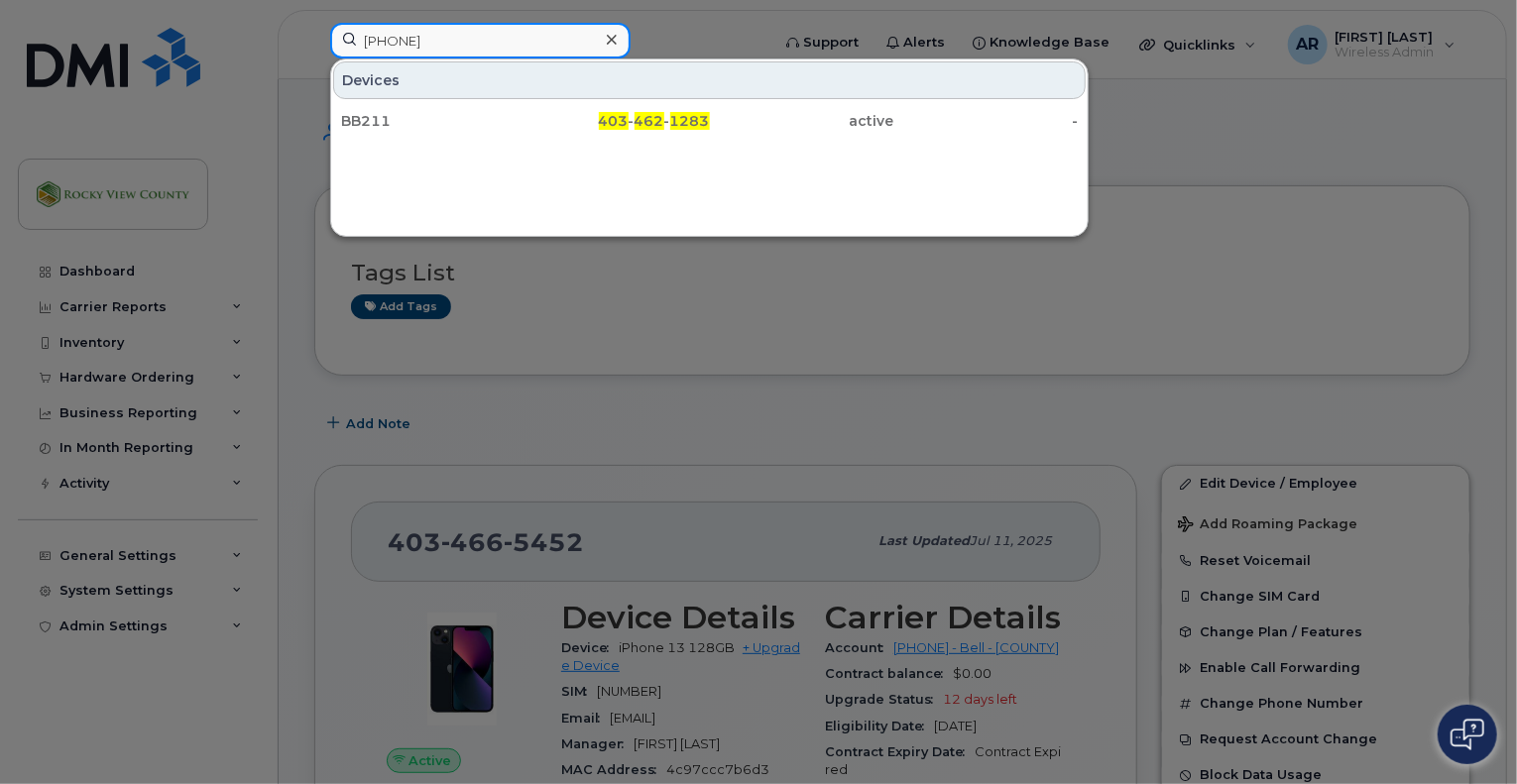 type on "[PHONE]" 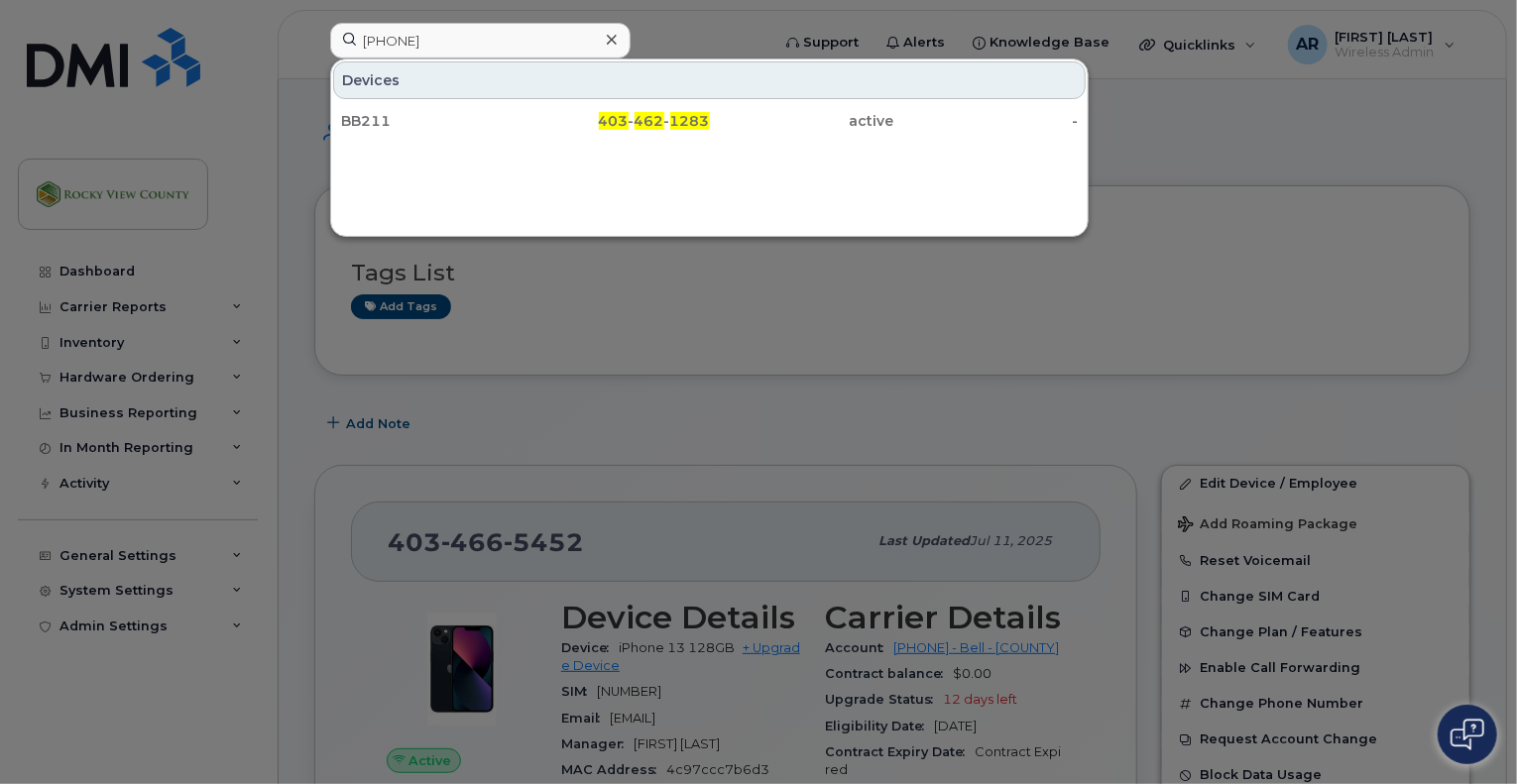 click on "Devices" at bounding box center [709, 80] 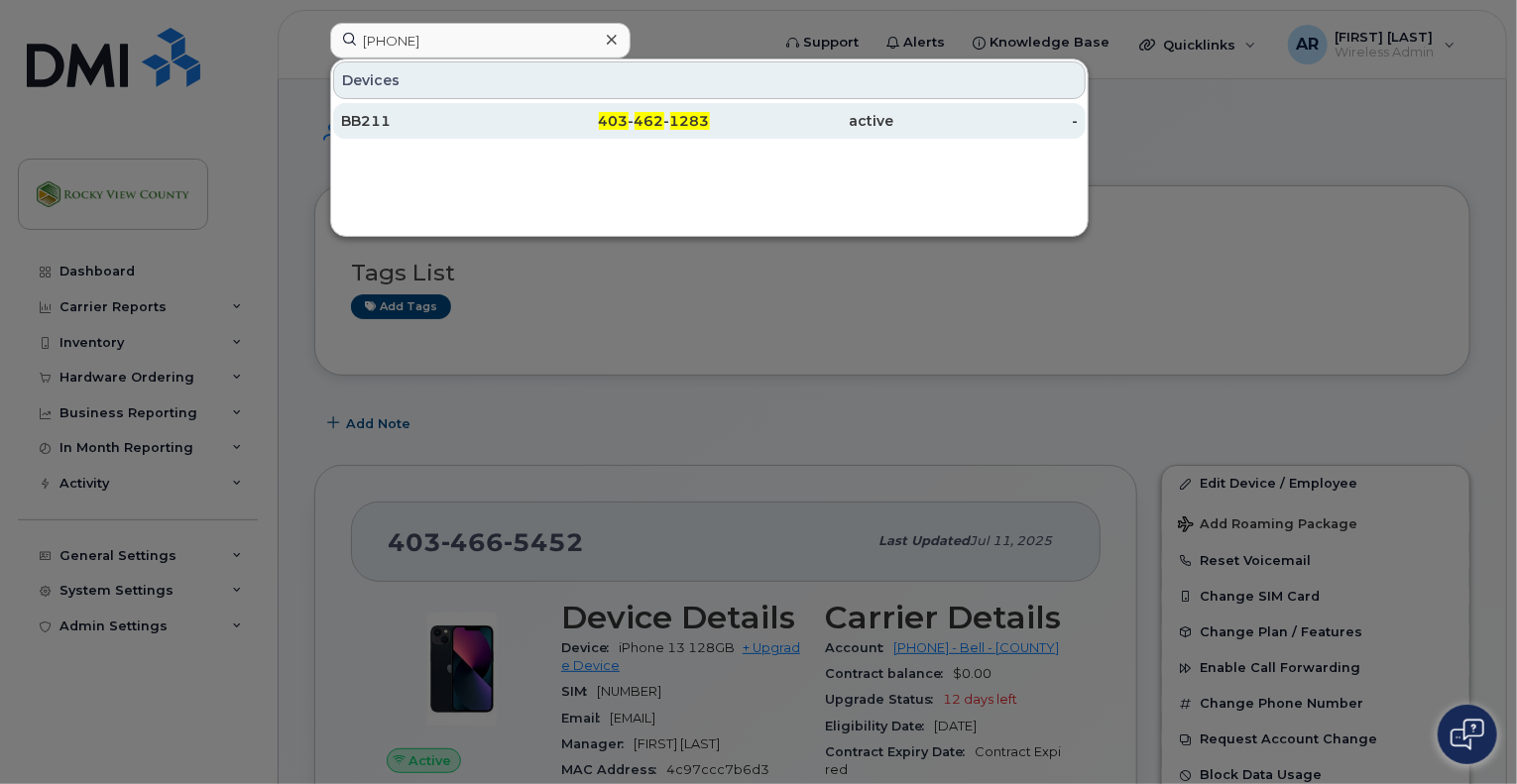 click on "BB211" at bounding box center [433, 121] 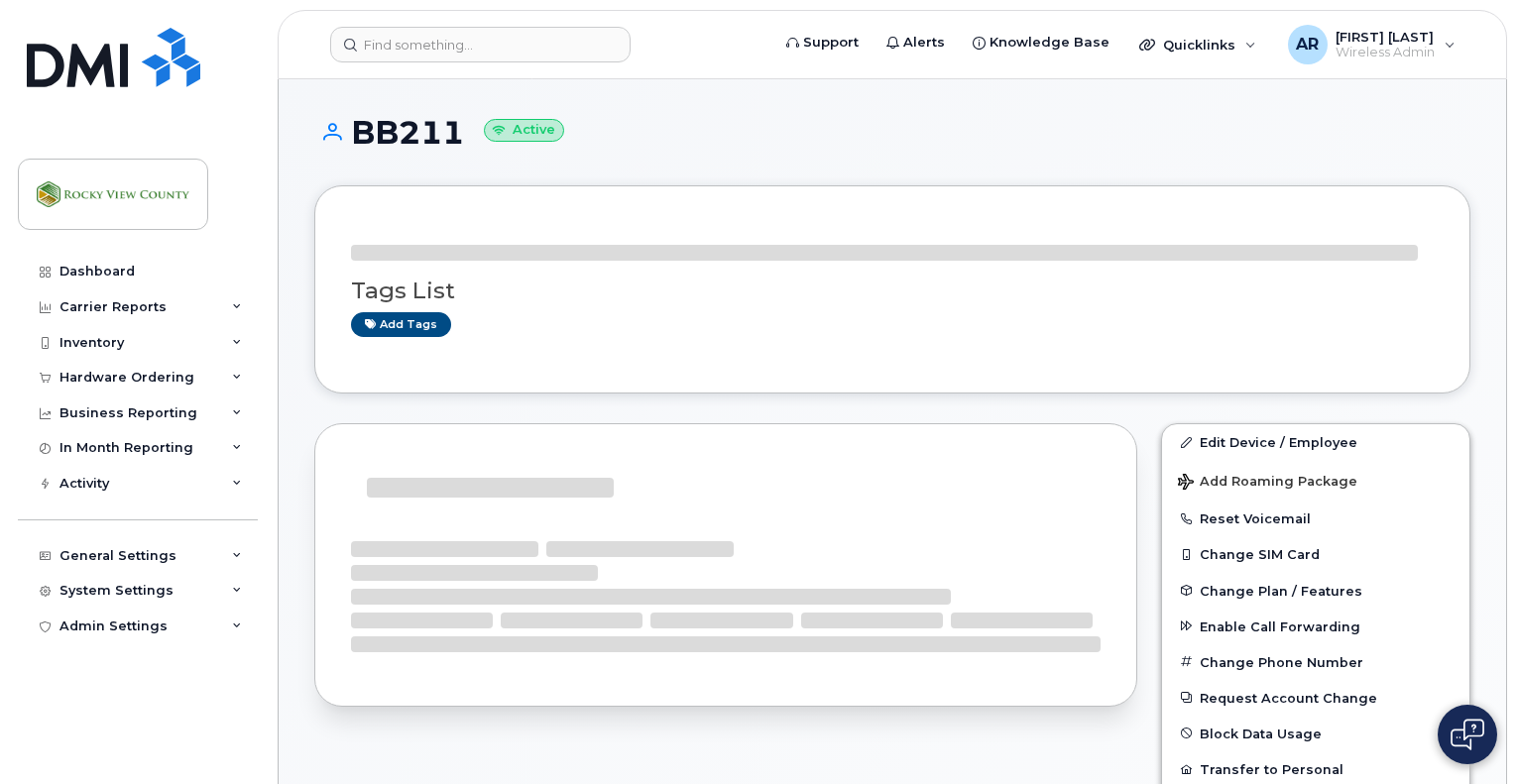 scroll, scrollTop: 0, scrollLeft: 0, axis: both 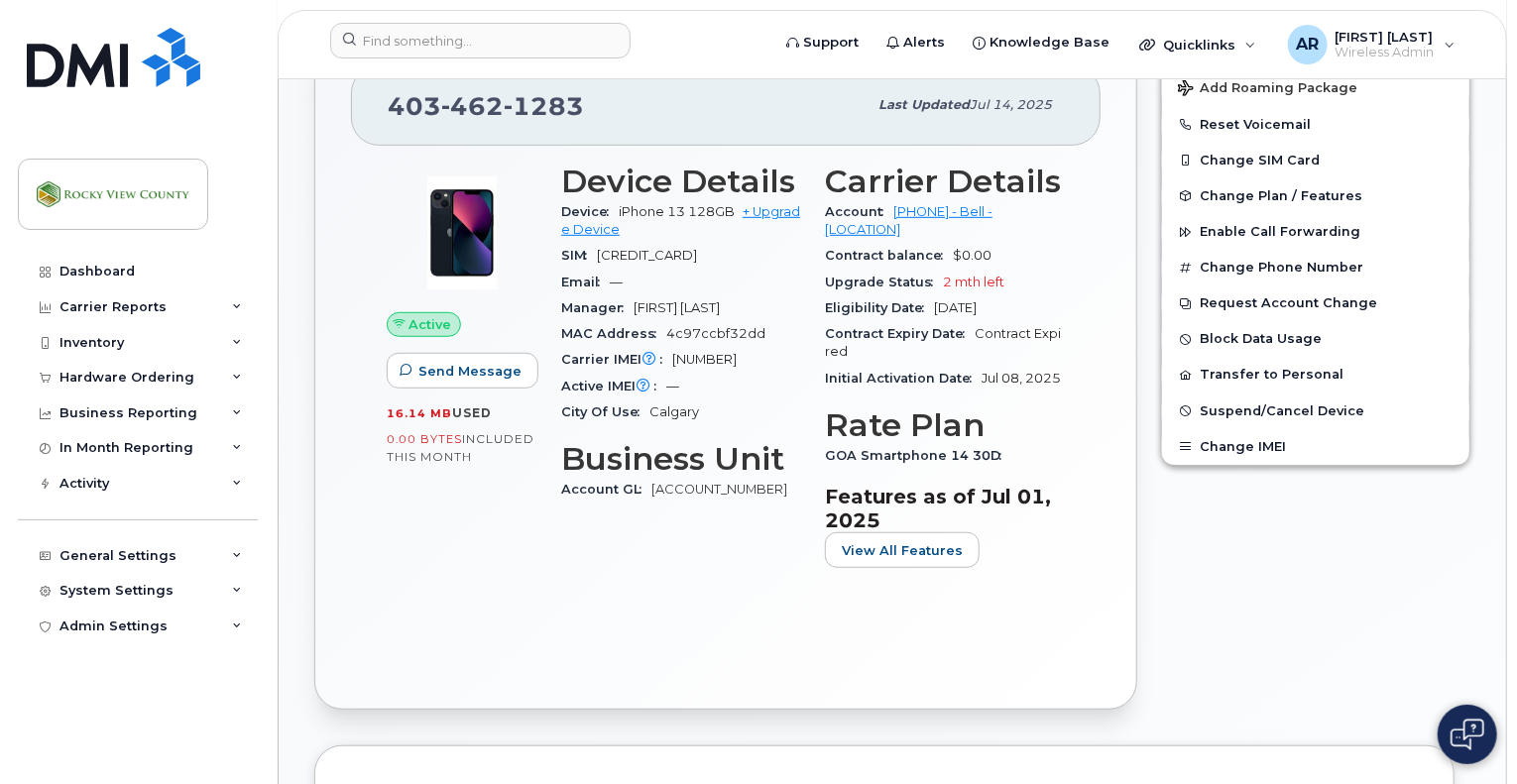 drag, startPoint x: 793, startPoint y: 505, endPoint x: 654, endPoint y: 502, distance: 139.03237 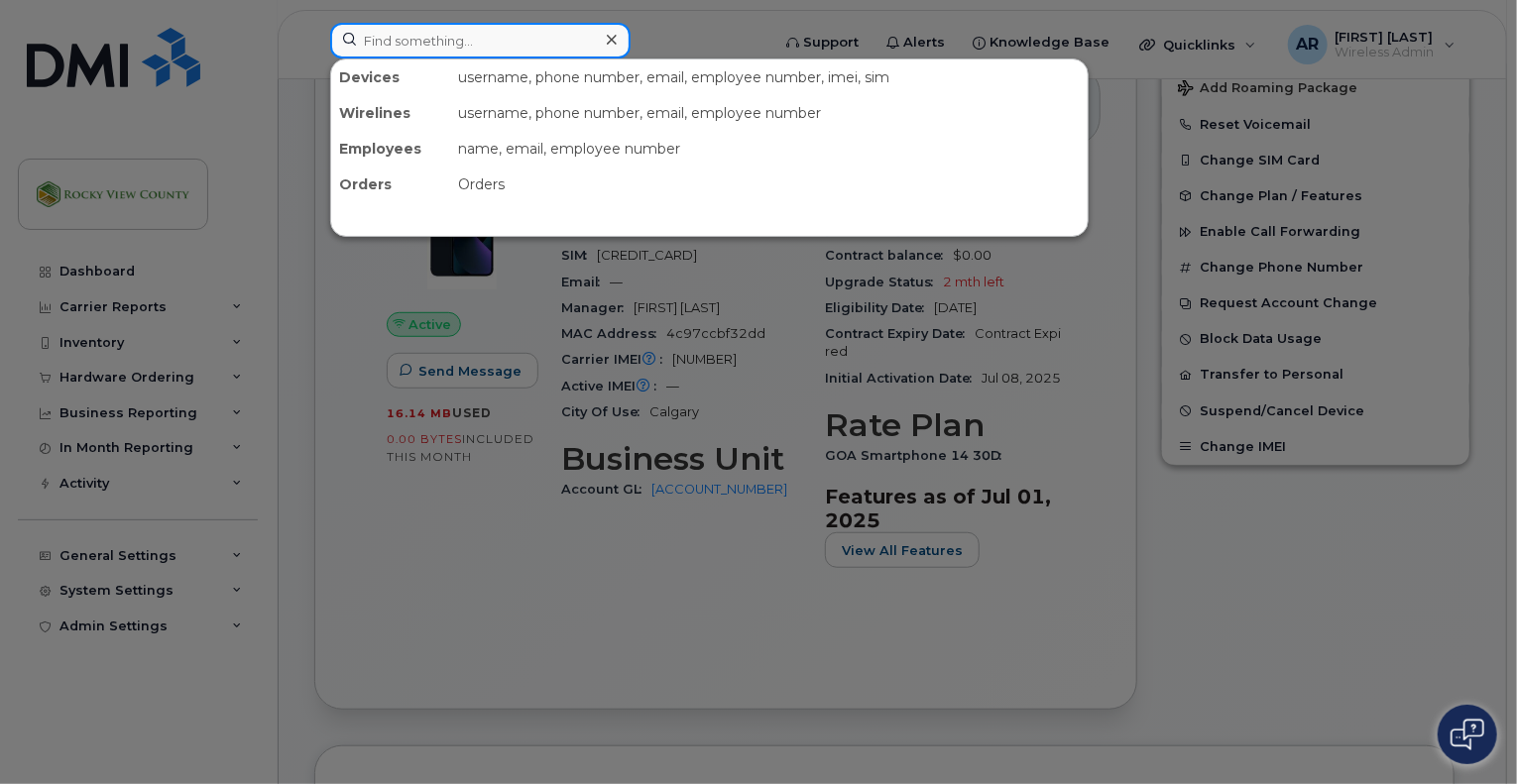 click at bounding box center (480, 41) 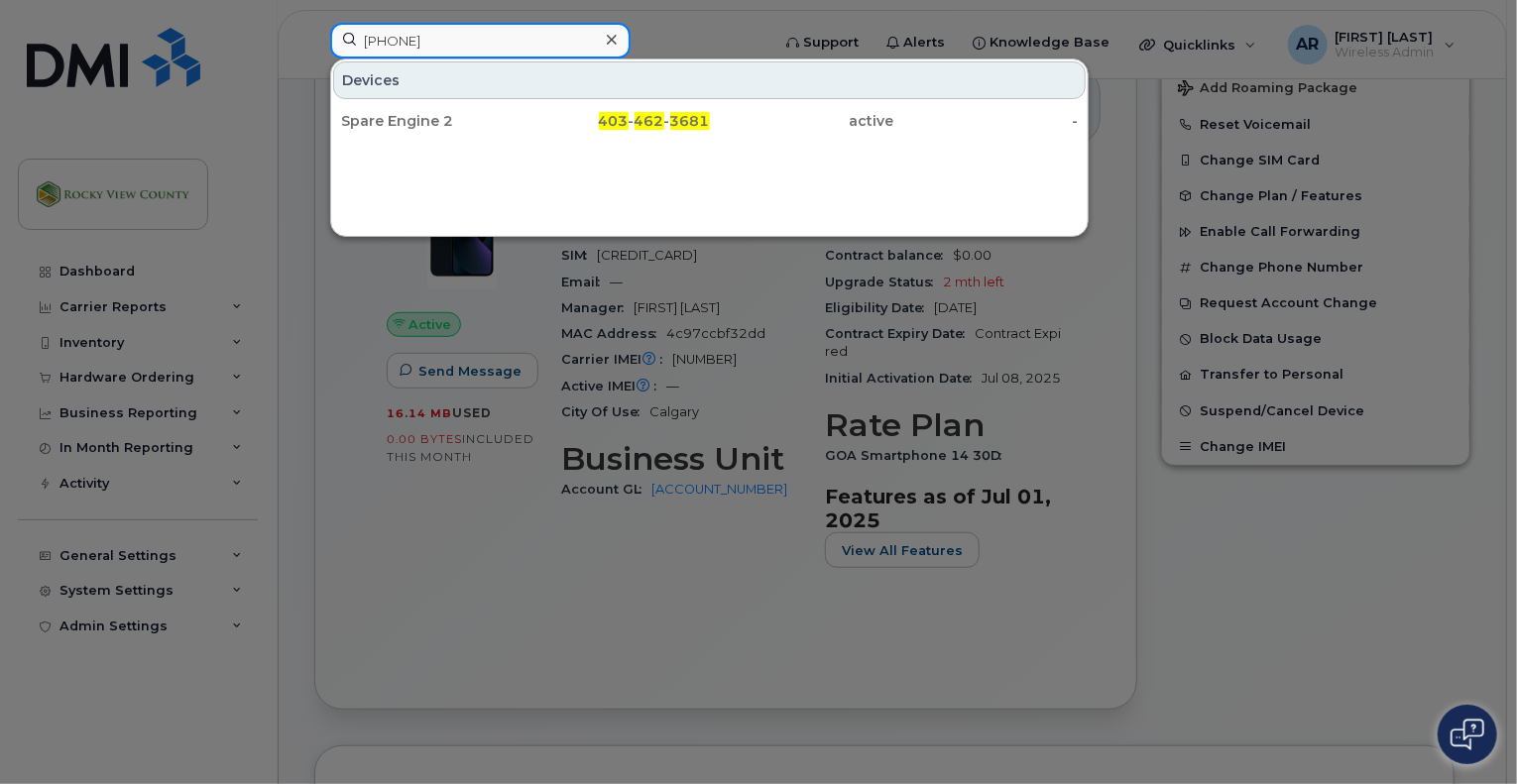 type on "4034623681" 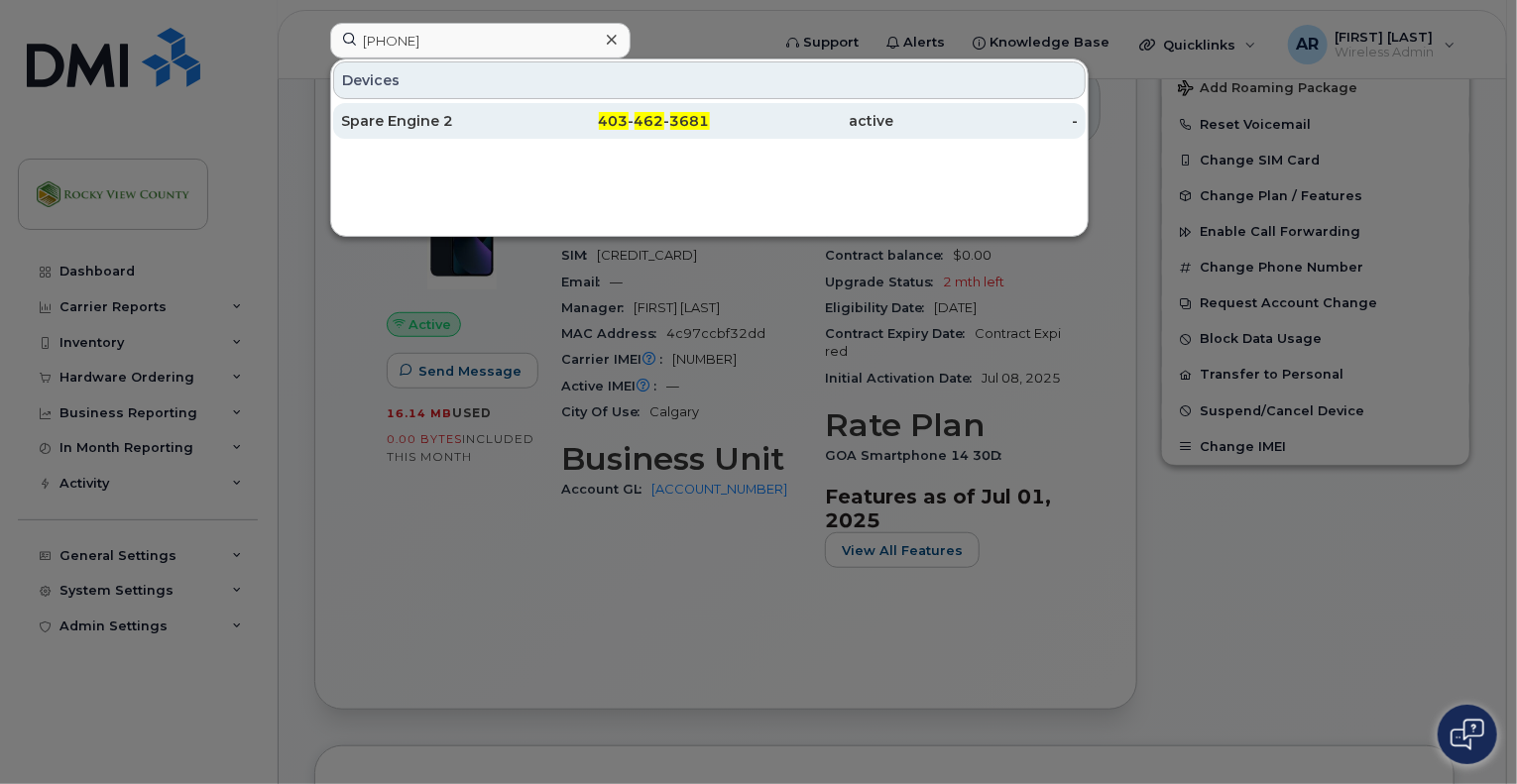 click on "Spare Engine 2" 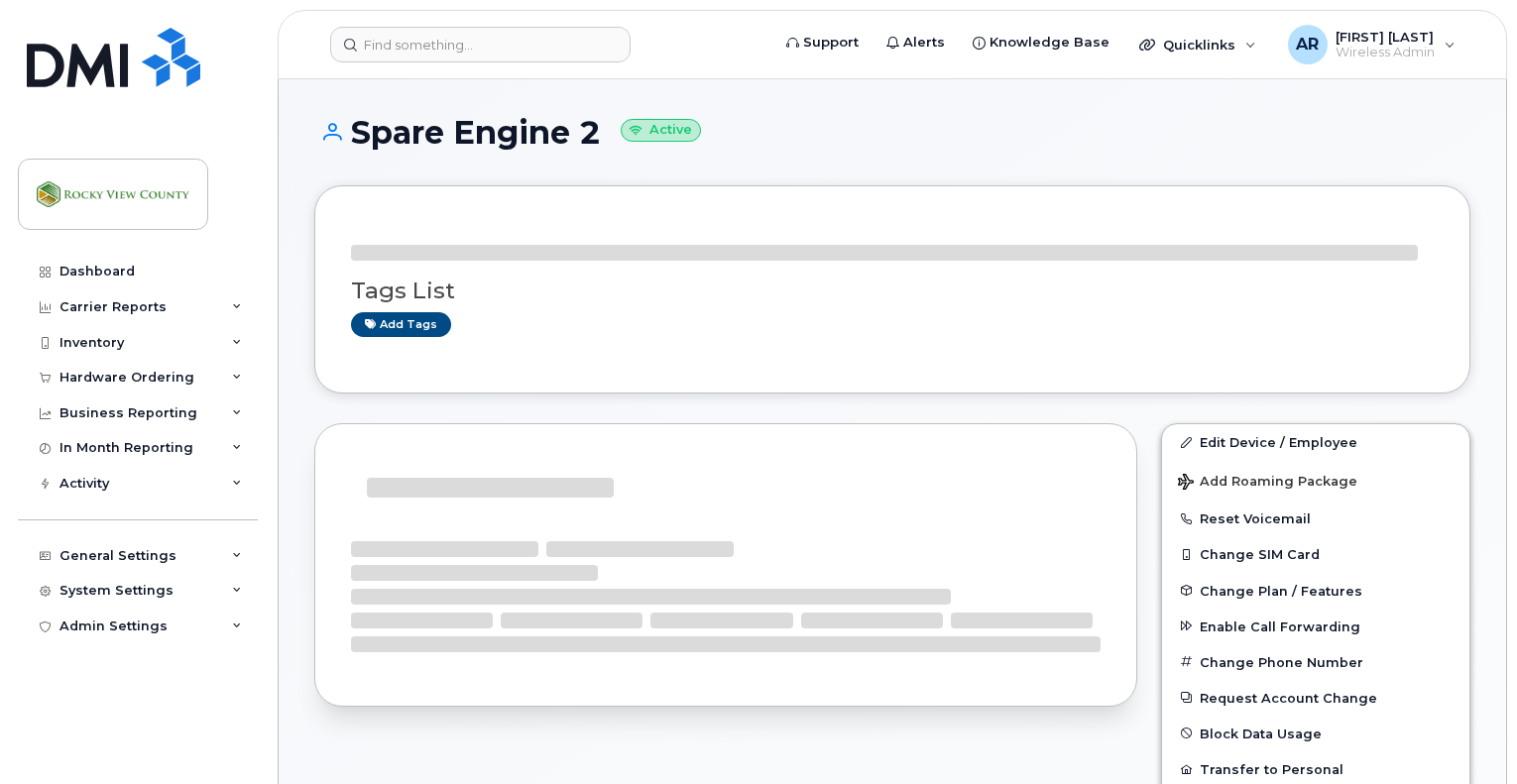 scroll, scrollTop: 0, scrollLeft: 0, axis: both 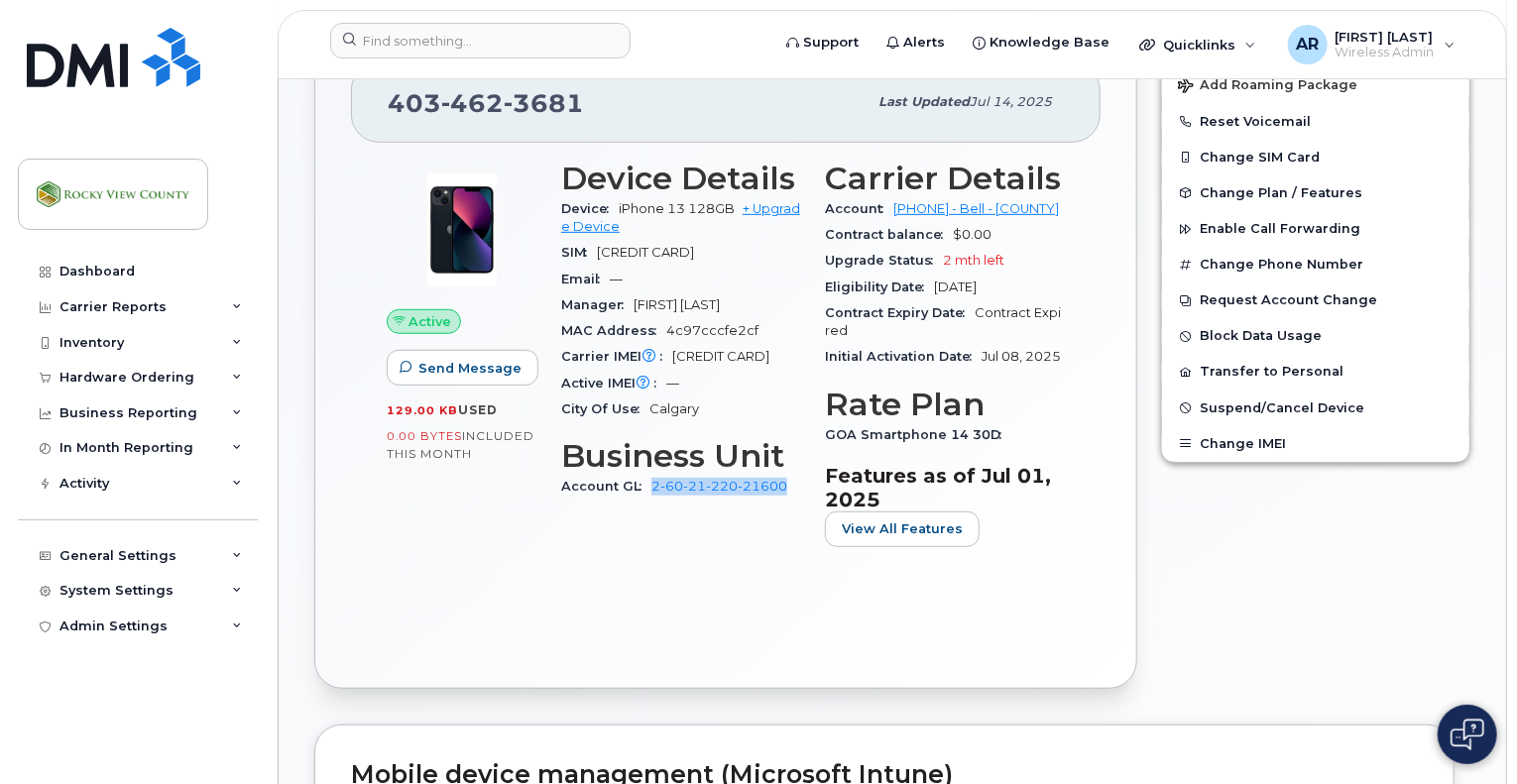 drag, startPoint x: 789, startPoint y: 504, endPoint x: 645, endPoint y: 512, distance: 144.22205 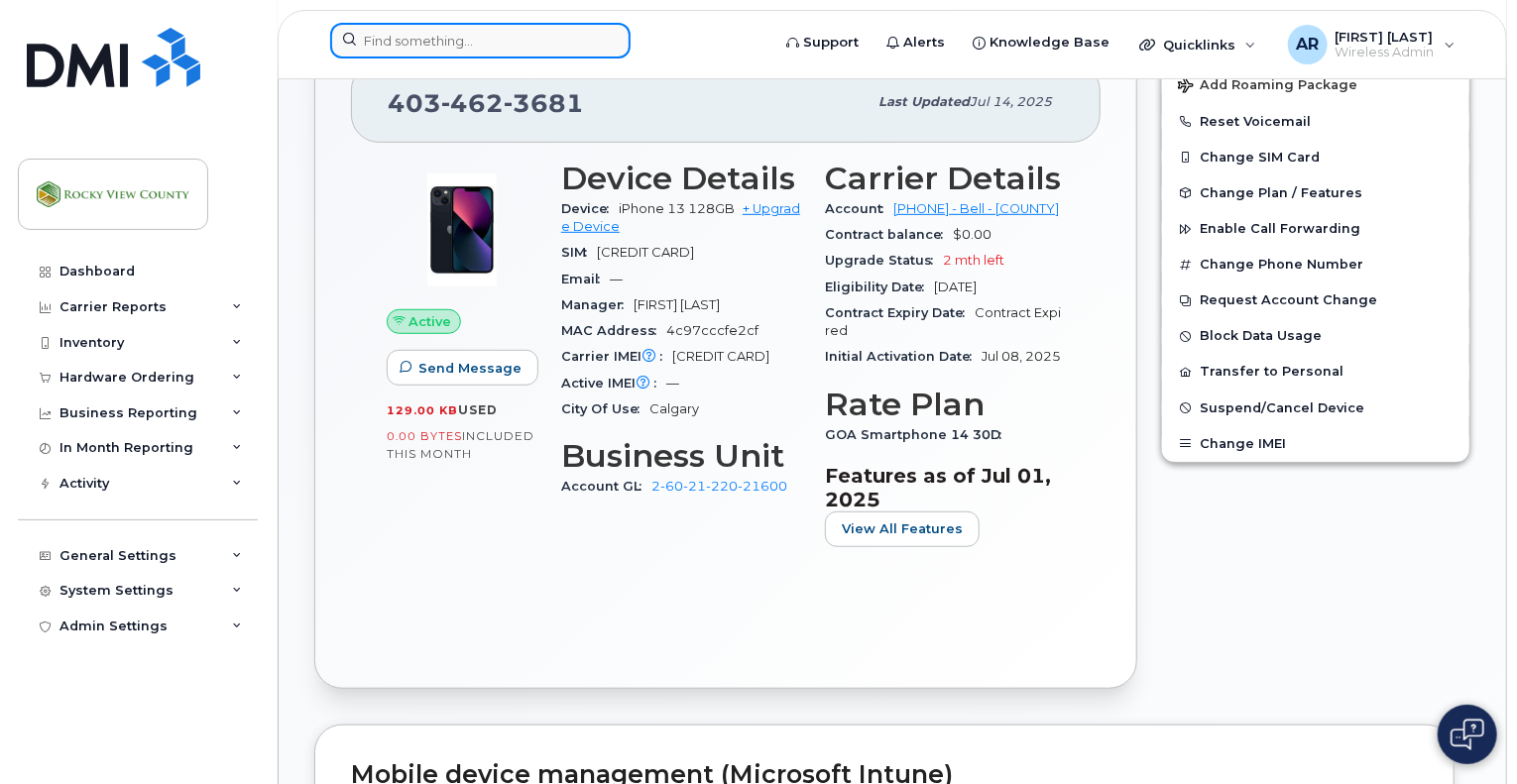 click at bounding box center (480, 41) 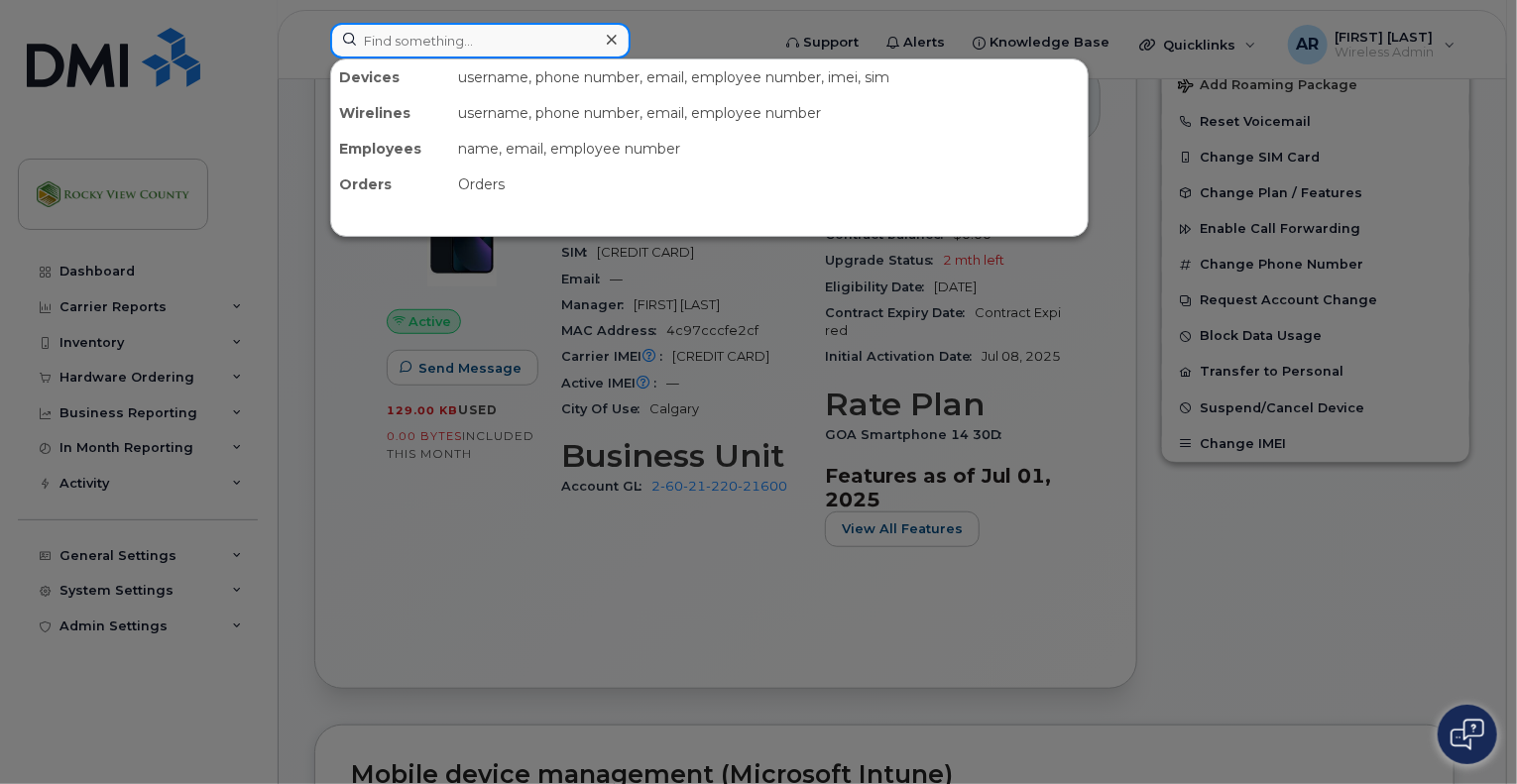 paste on "4034631064" 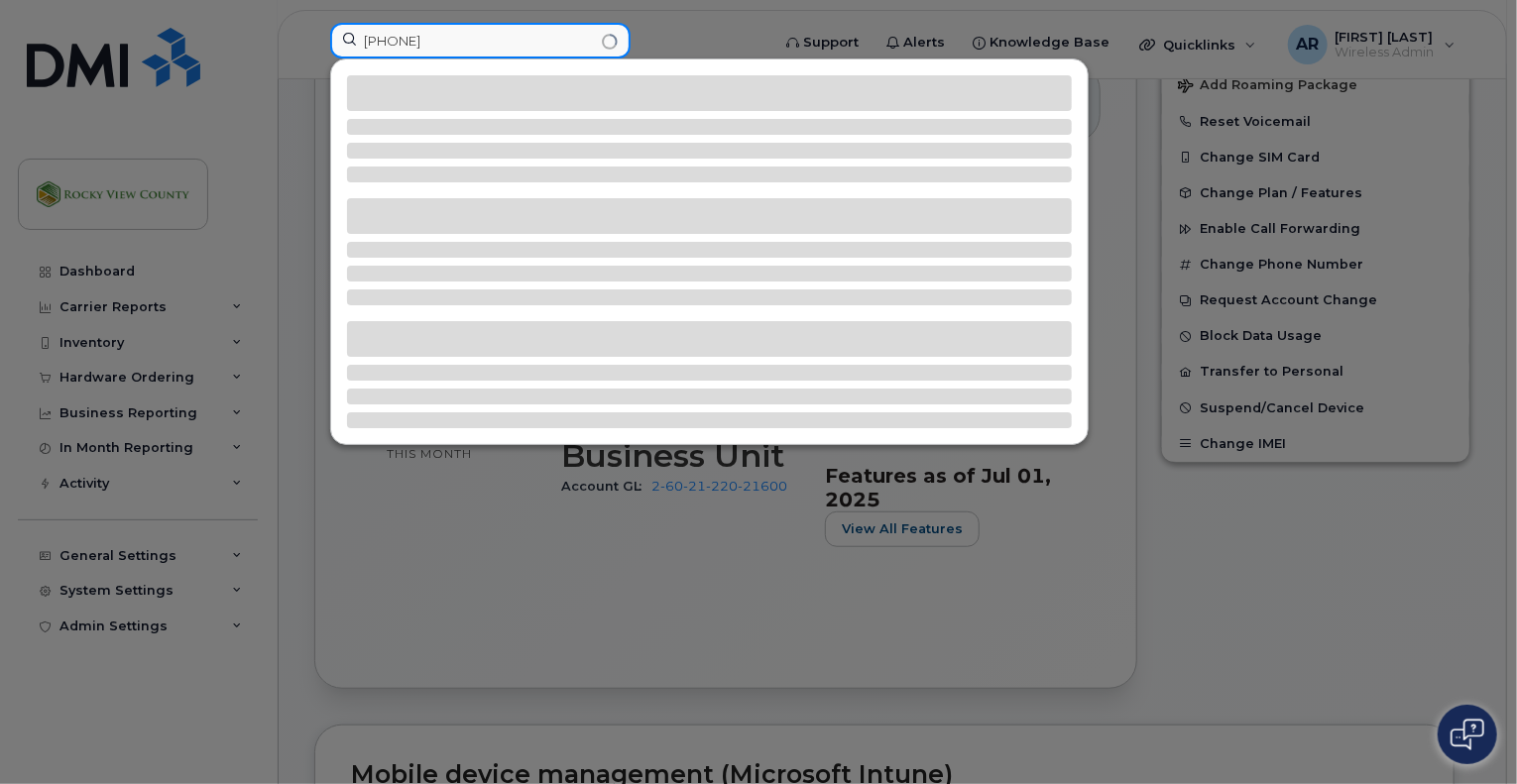 type on "4034631064" 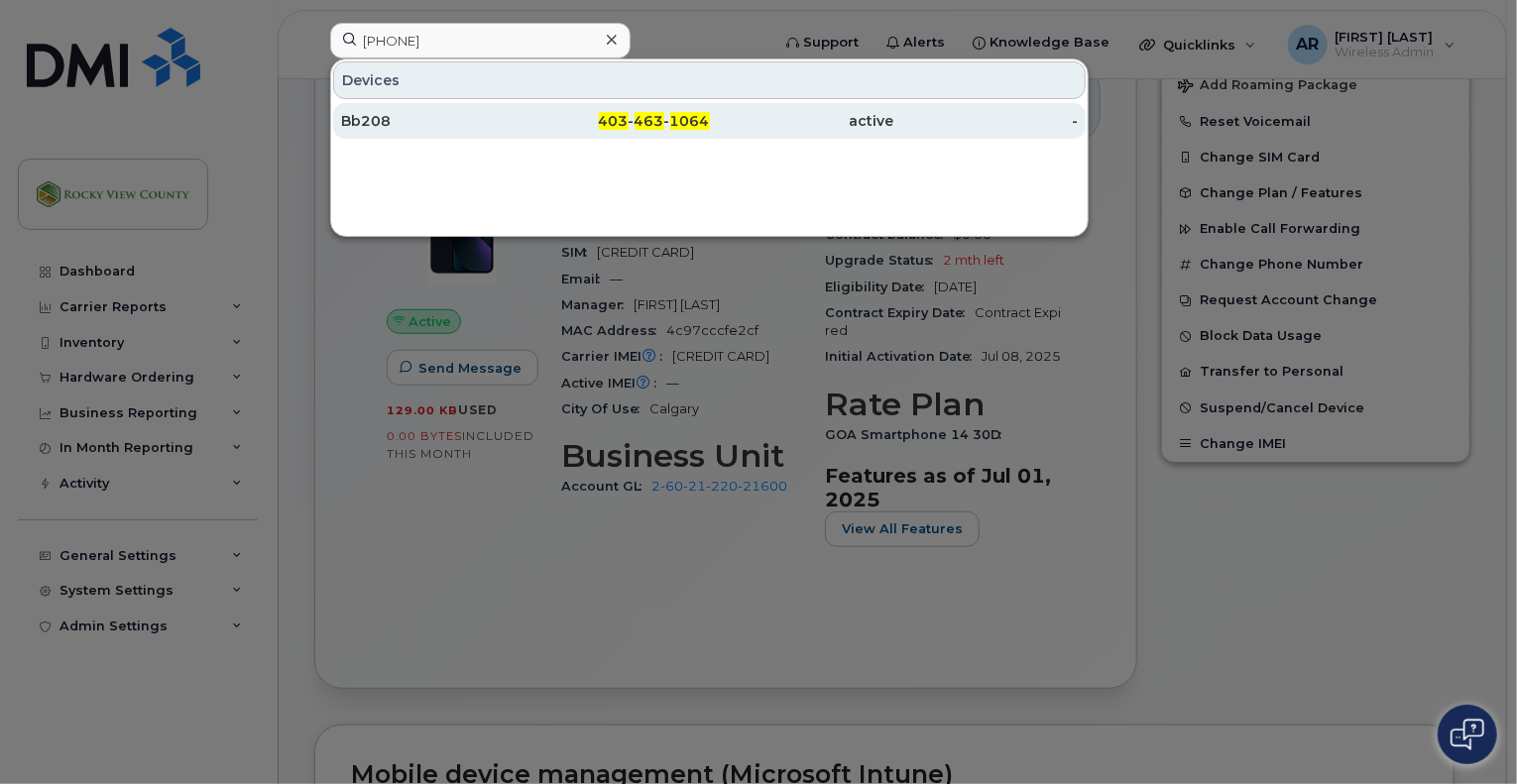 click on "Bb208" at bounding box center (433, 121) 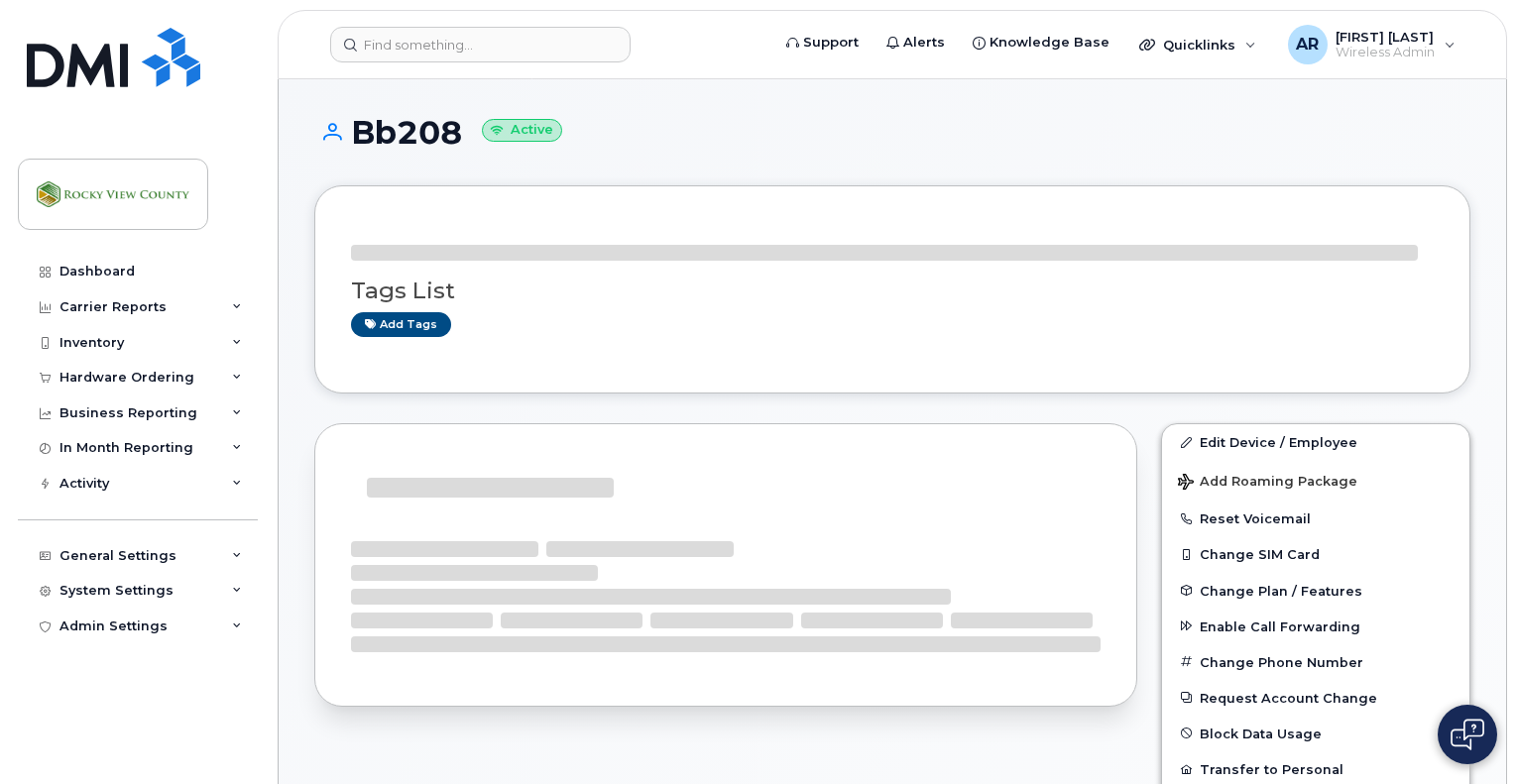 scroll, scrollTop: 0, scrollLeft: 0, axis: both 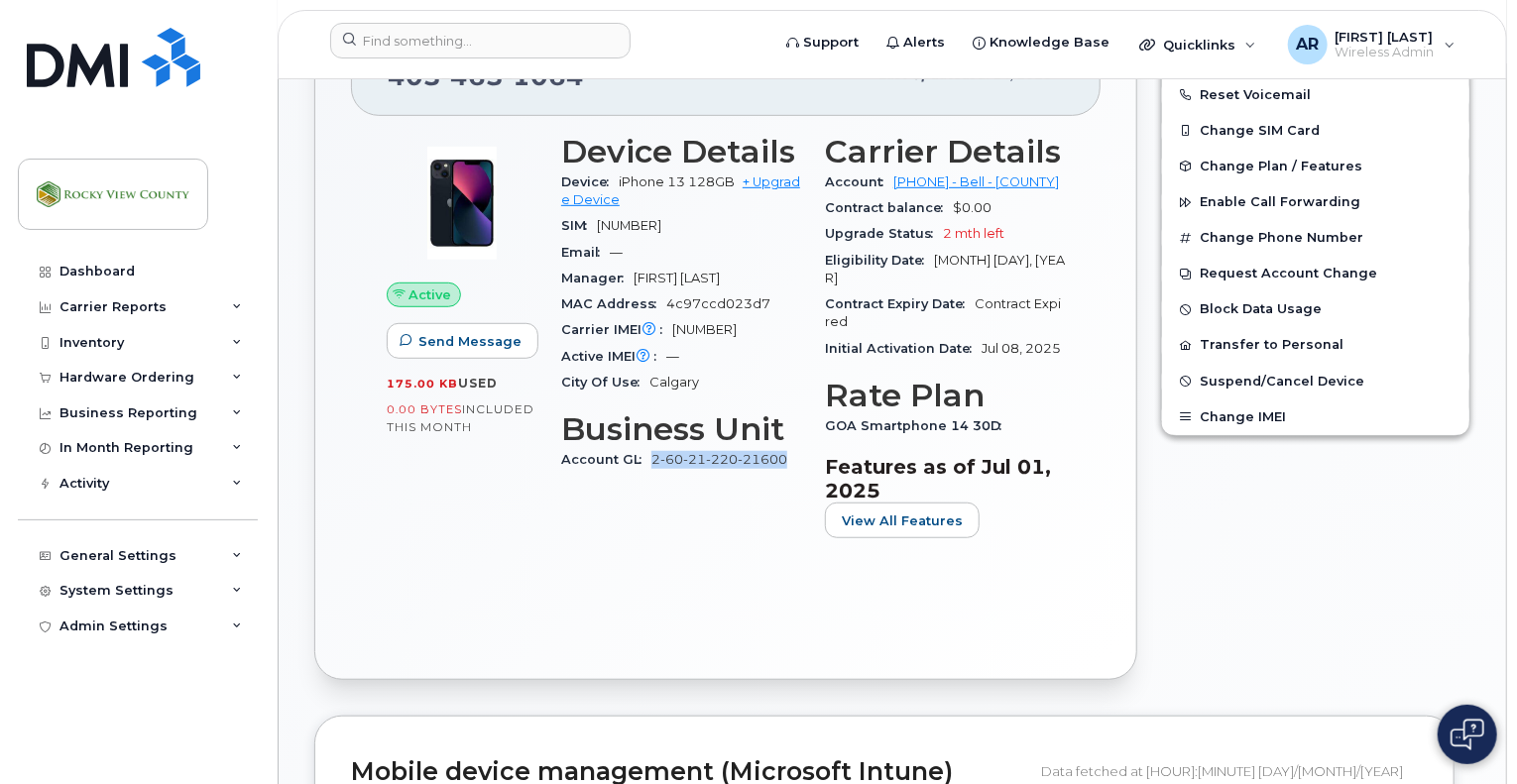 drag, startPoint x: 787, startPoint y: 478, endPoint x: 652, endPoint y: 480, distance: 135.01481 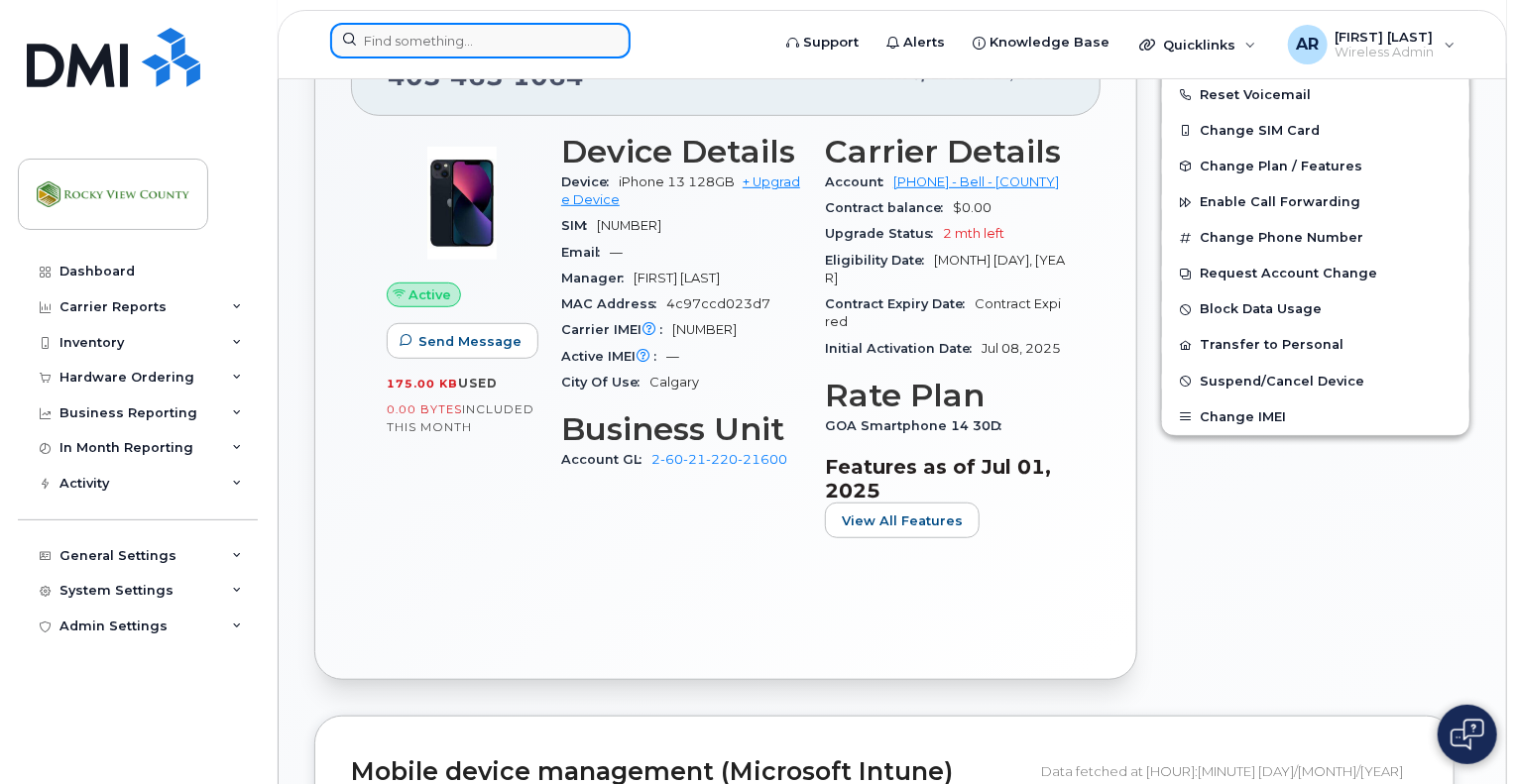 click at bounding box center (480, 41) 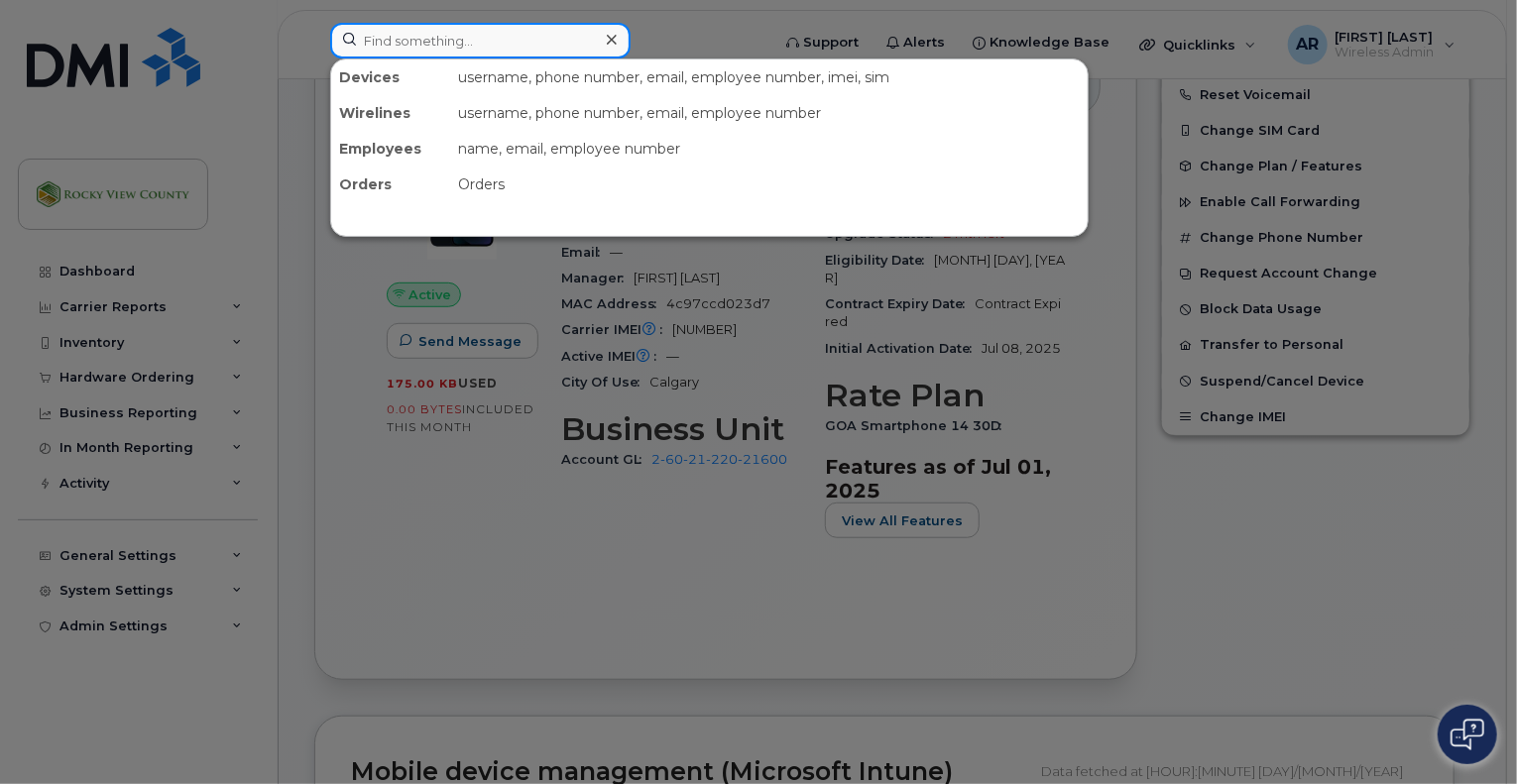 paste on "[PHONE]" 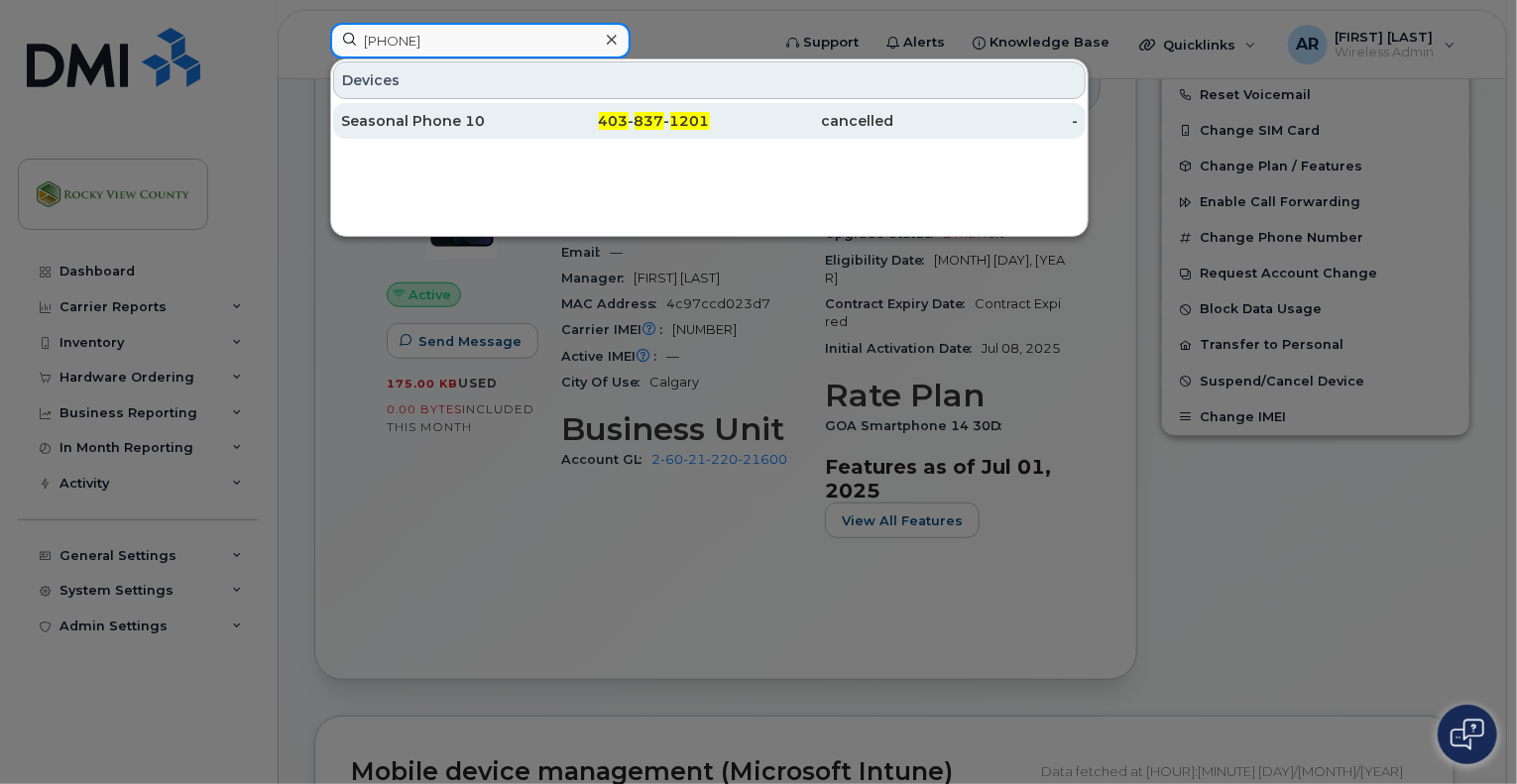 type on "4038371201" 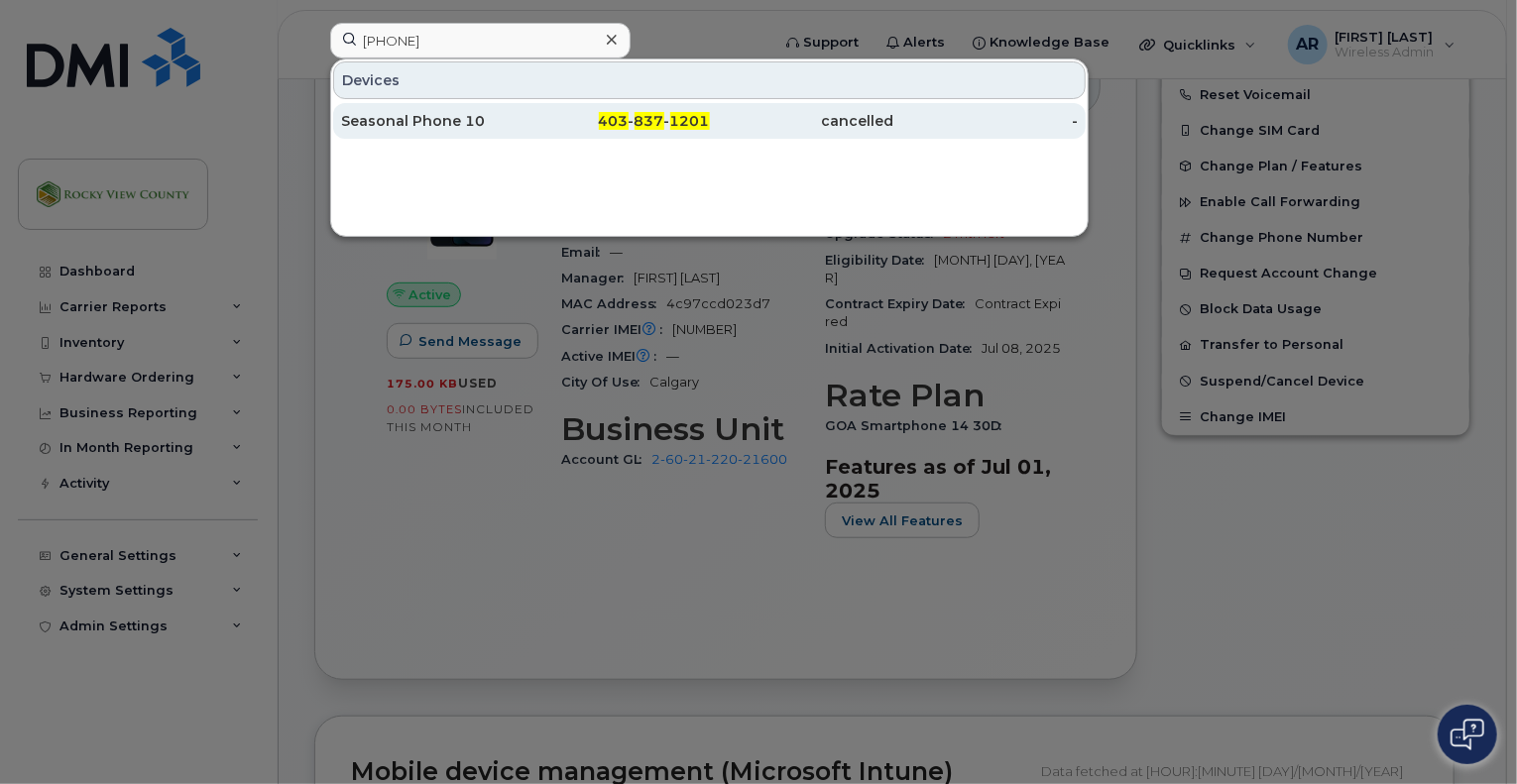 click on "Seasonal Phone 10" at bounding box center [433, 121] 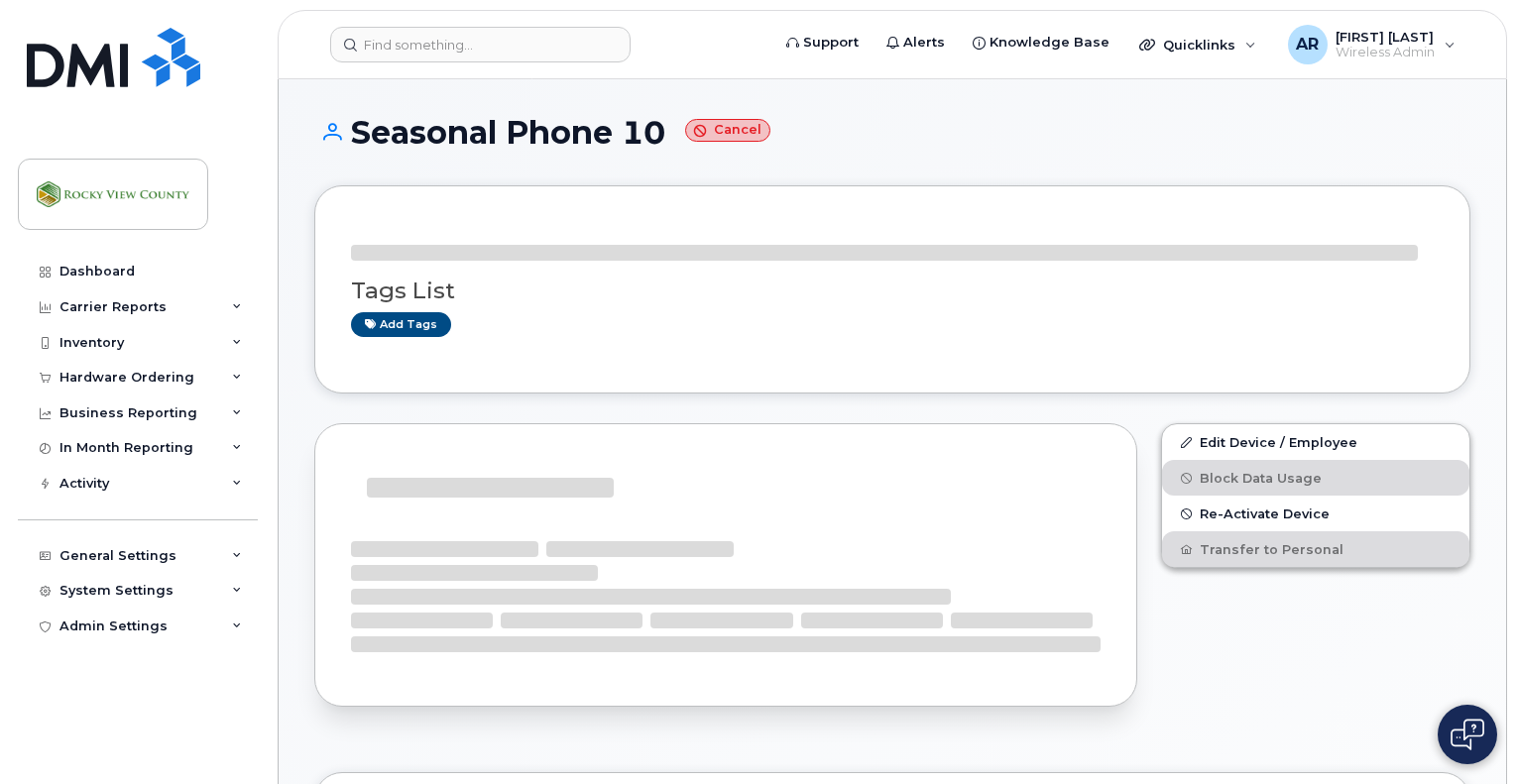 scroll, scrollTop: 0, scrollLeft: 0, axis: both 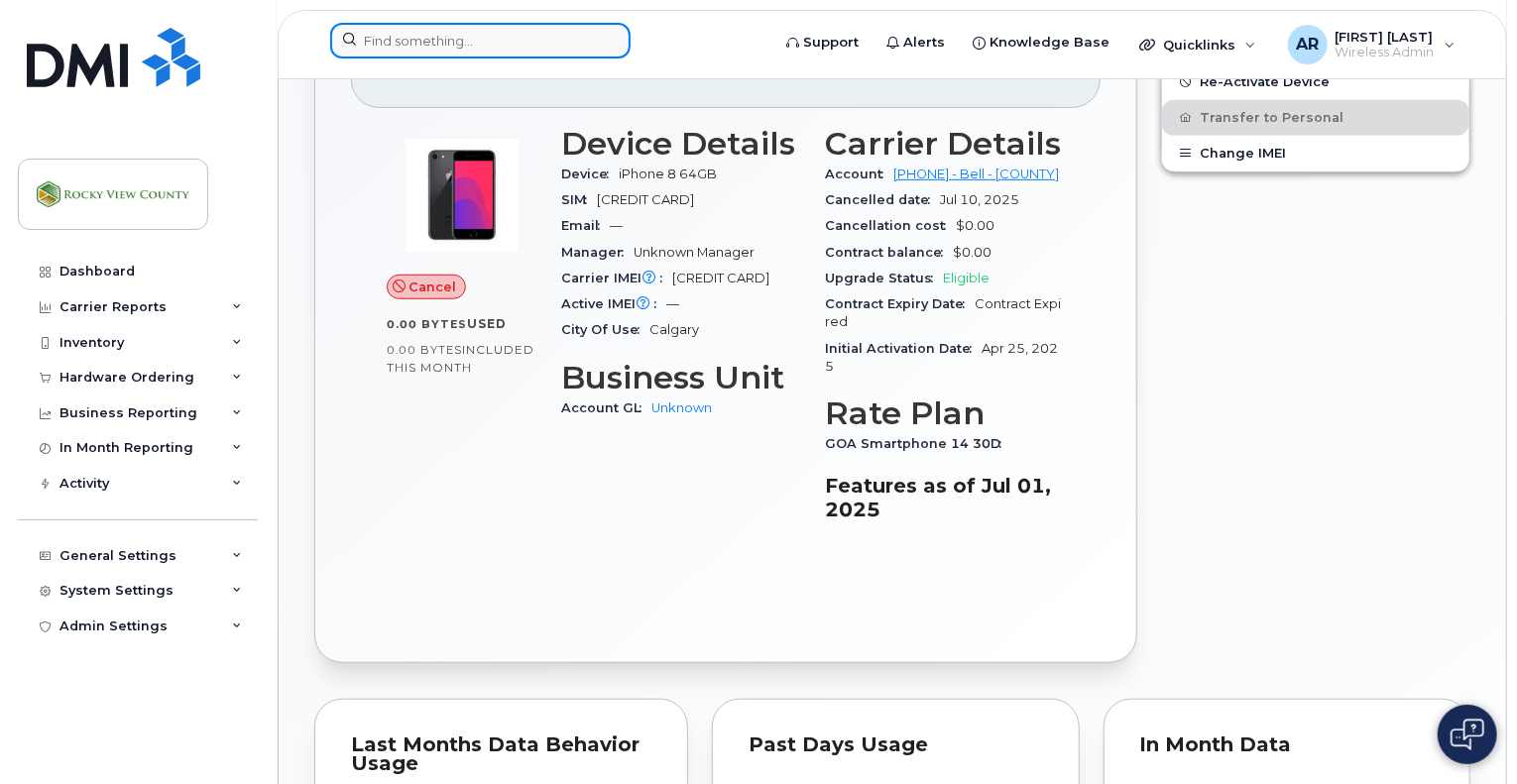click at bounding box center (480, 41) 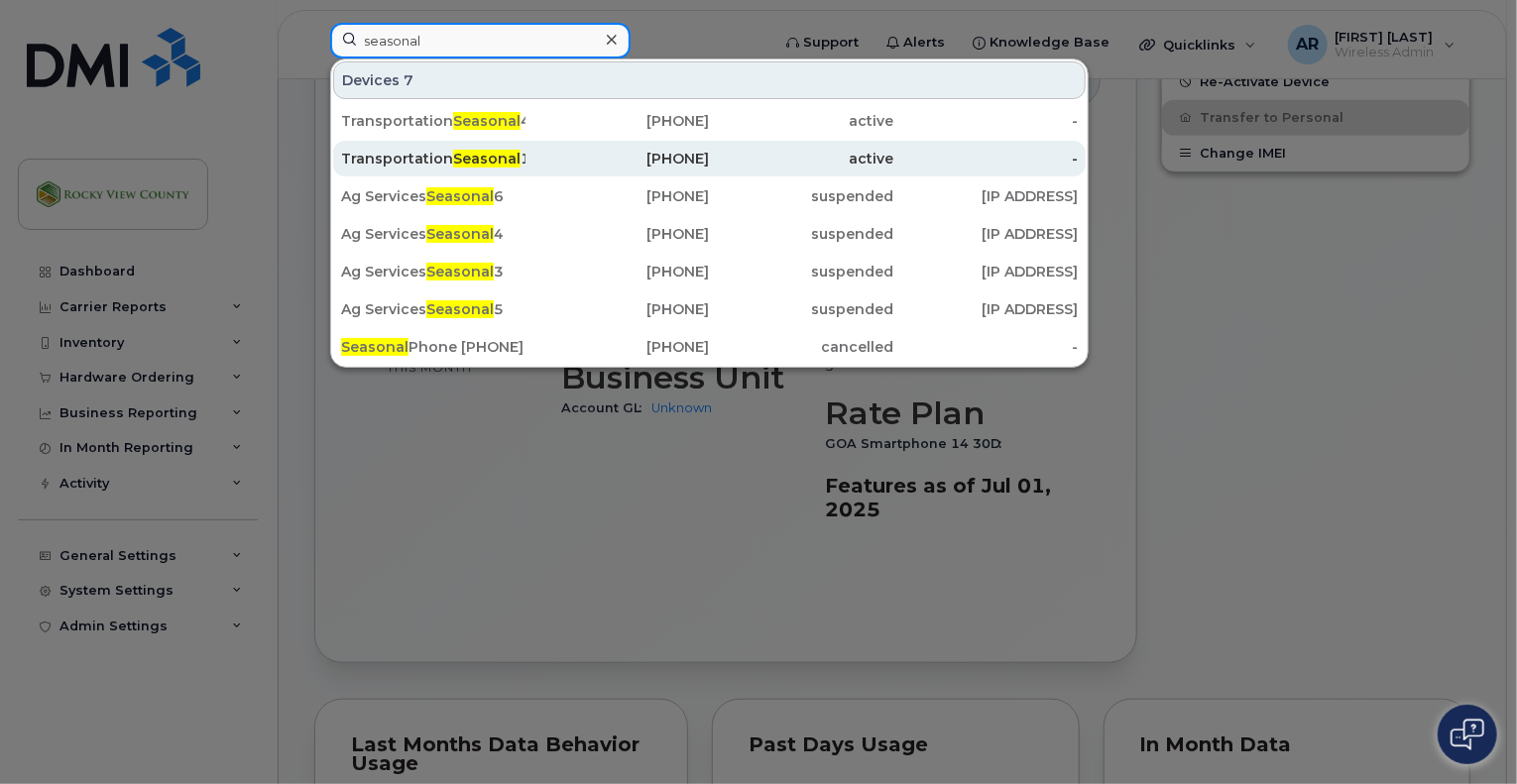 type on "seasonal" 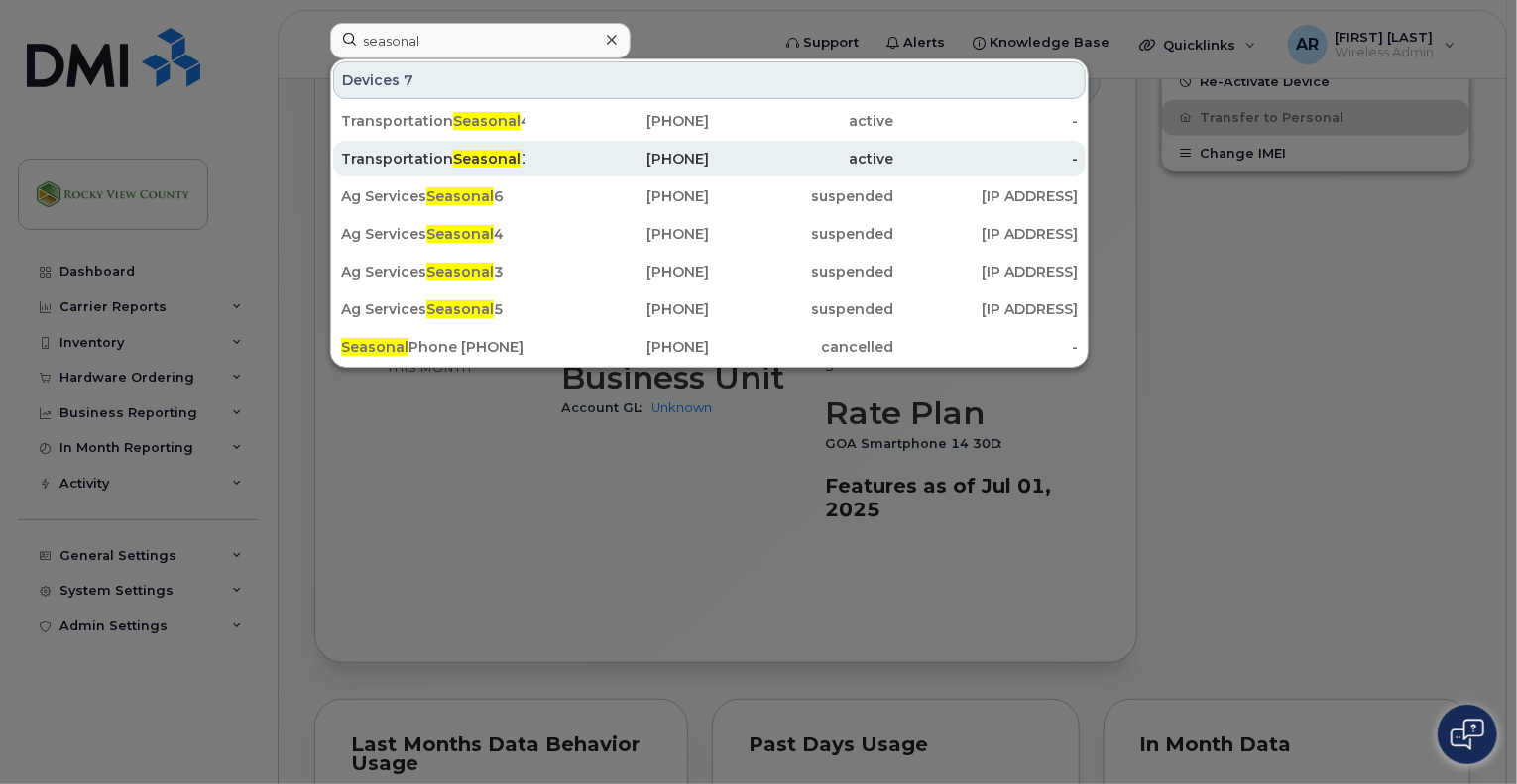 click on "Transportation  Seasonal 1" at bounding box center [433, 159] 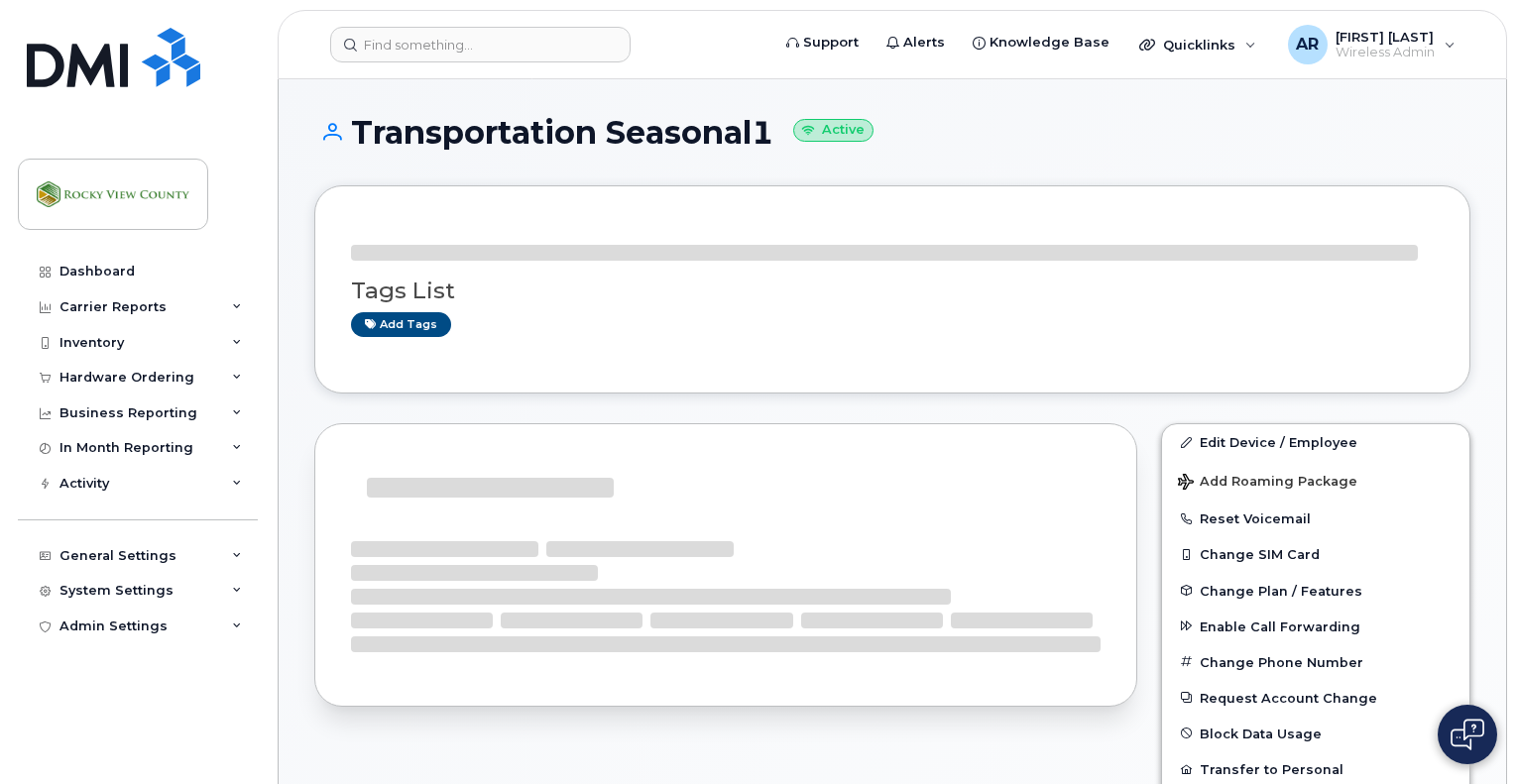 scroll, scrollTop: 0, scrollLeft: 0, axis: both 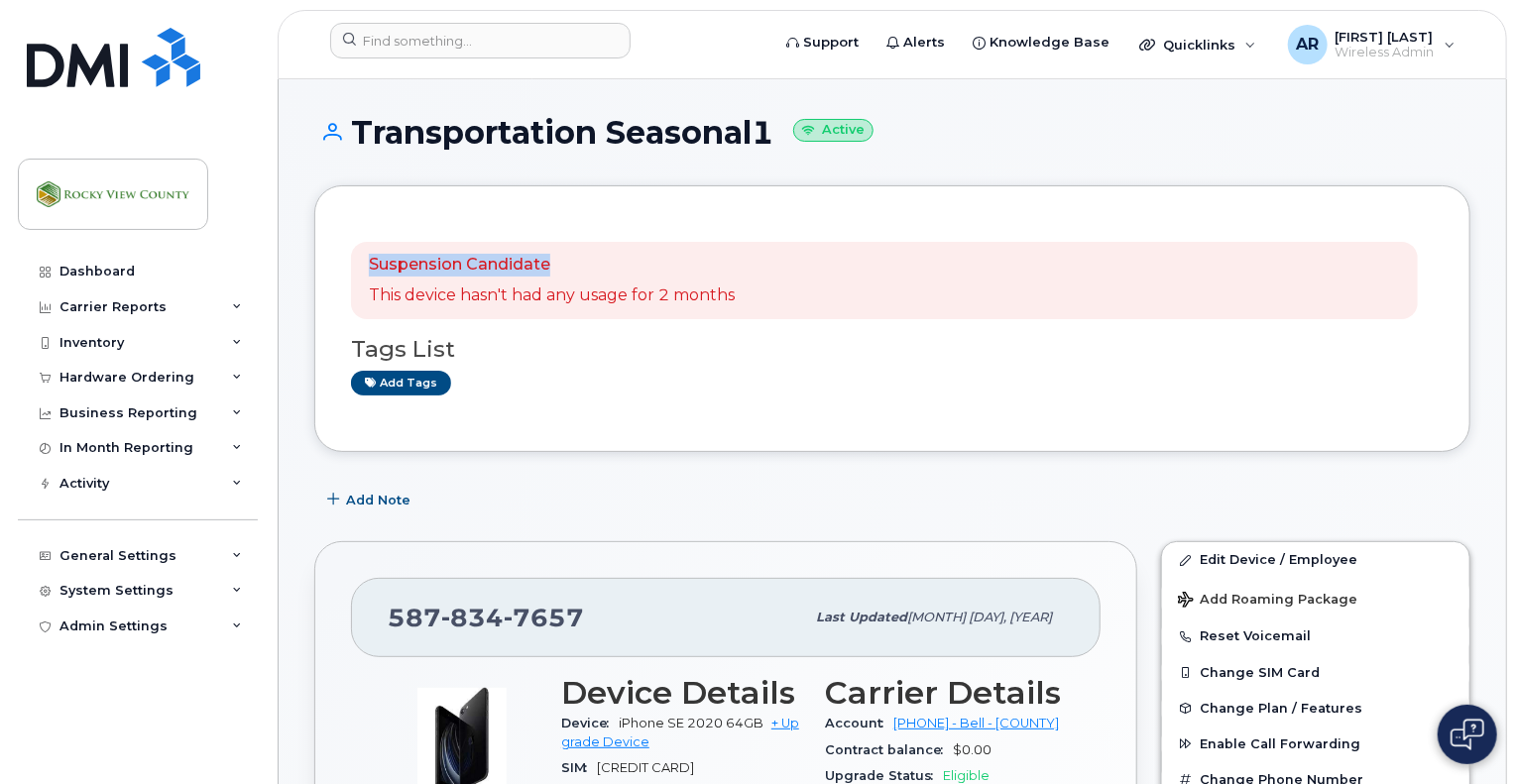 drag, startPoint x: 1512, startPoint y: 139, endPoint x: 1522, endPoint y: 250, distance: 111.44954 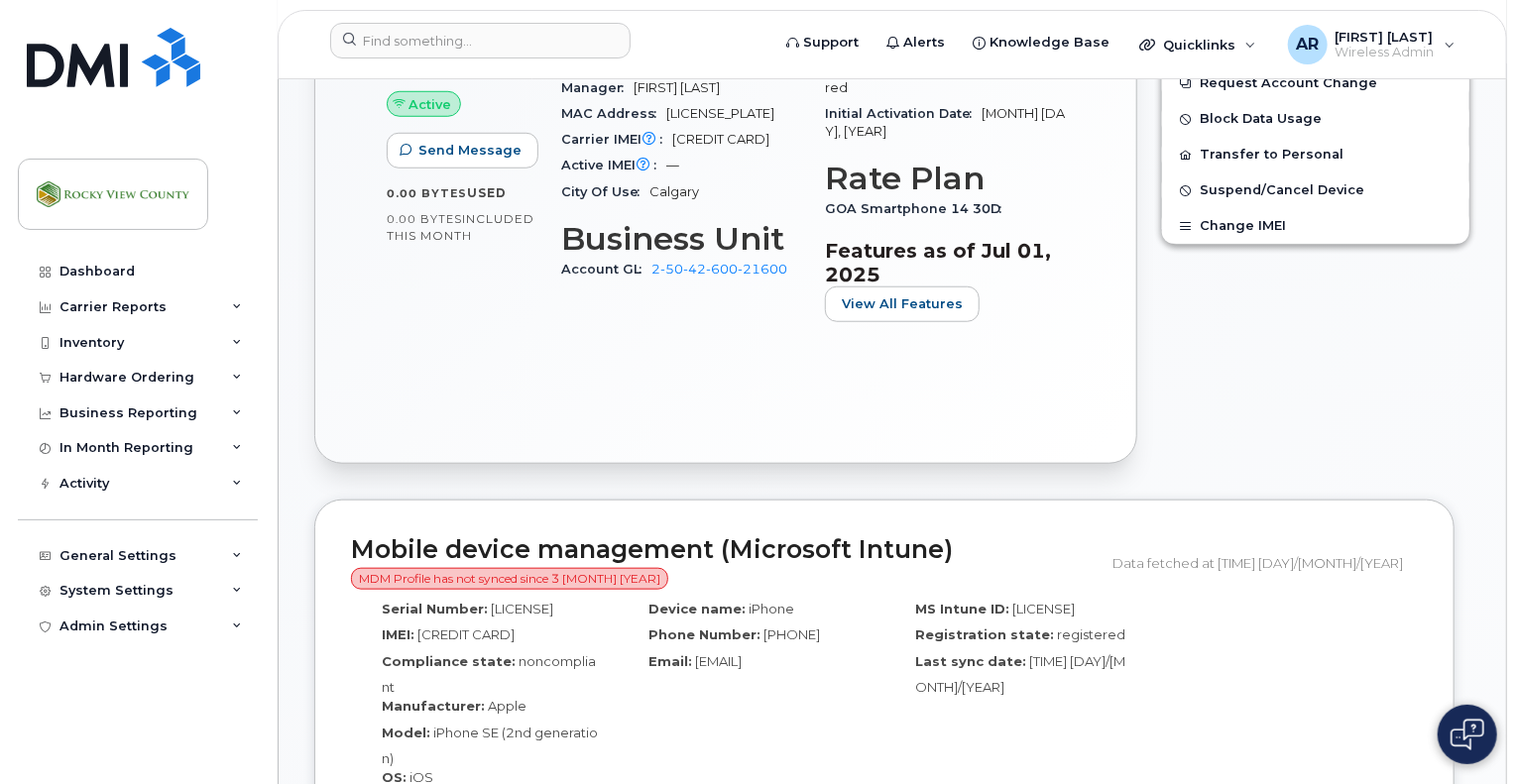 scroll, scrollTop: 740, scrollLeft: 0, axis: vertical 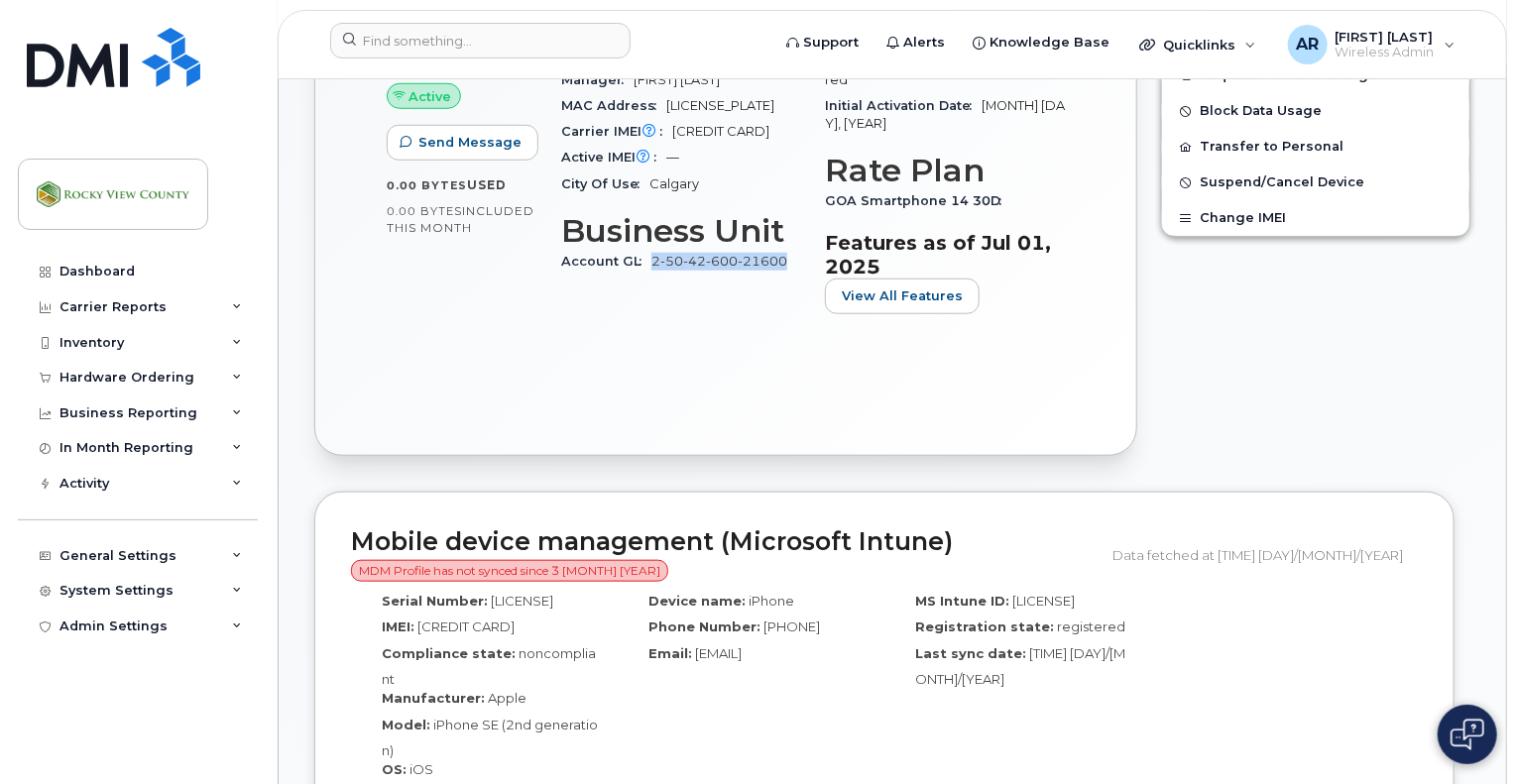 drag, startPoint x: 793, startPoint y: 276, endPoint x: 652, endPoint y: 274, distance: 141.01418 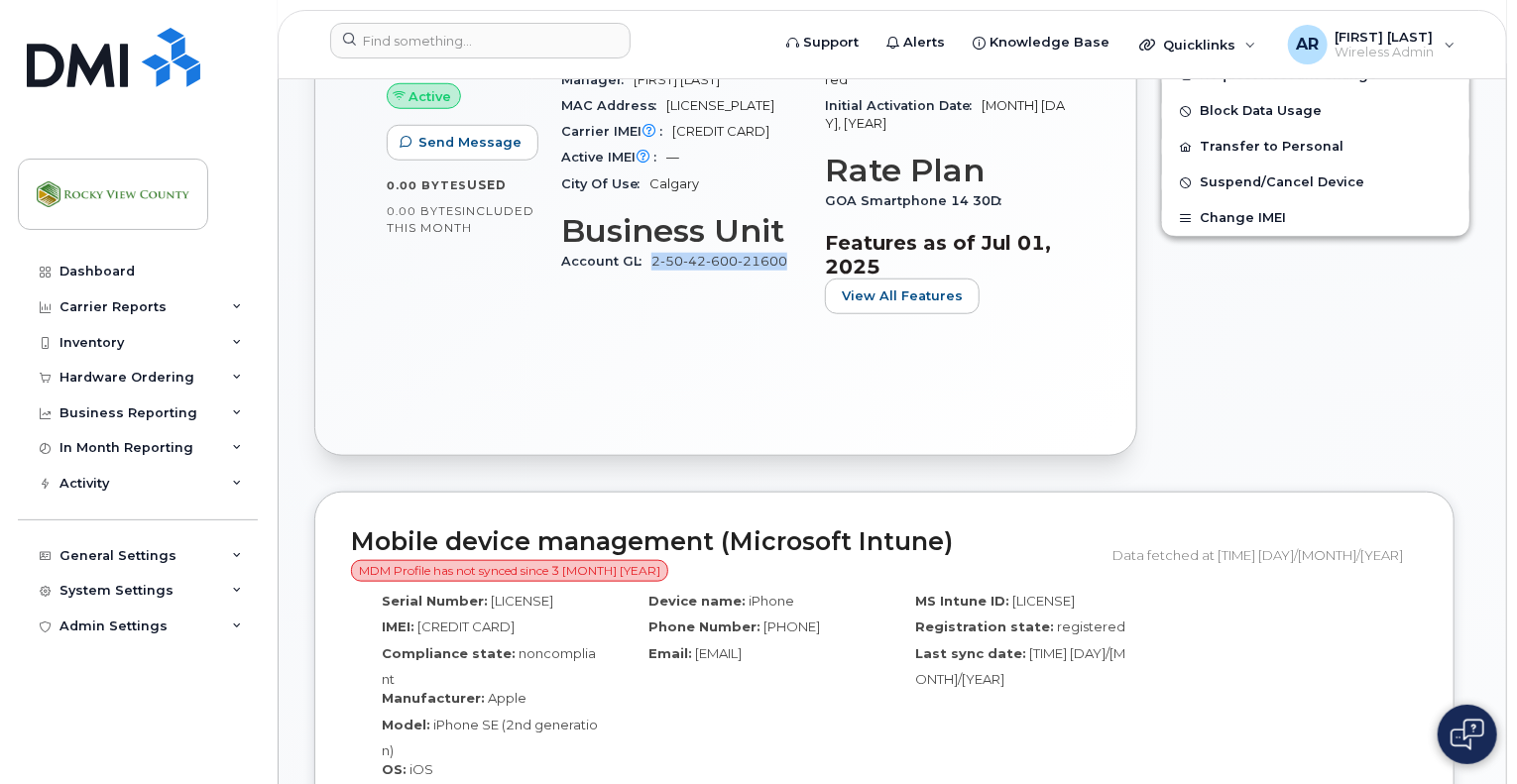 click on "Account GL 2-50-42-600-21600" 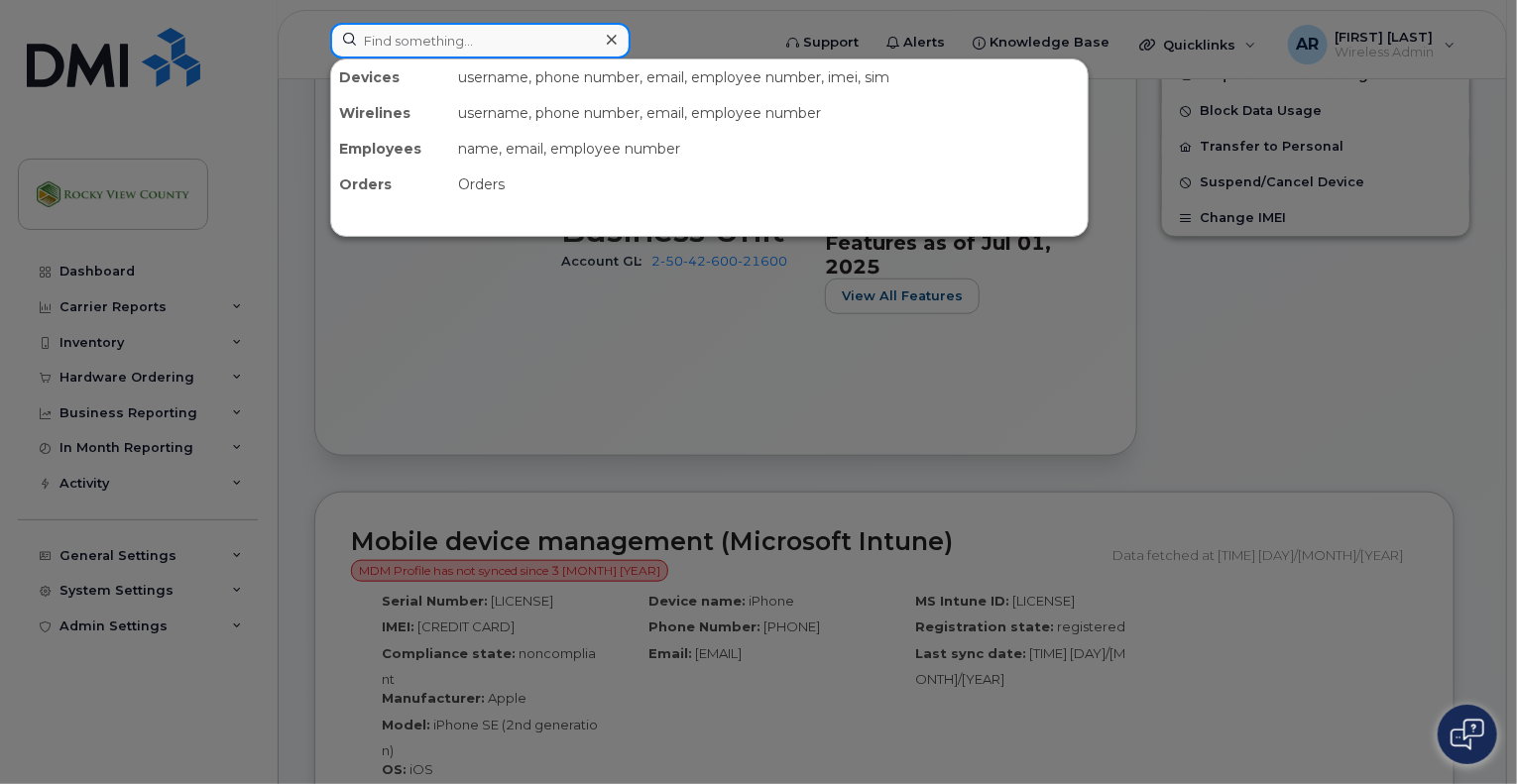 click at bounding box center [480, 41] 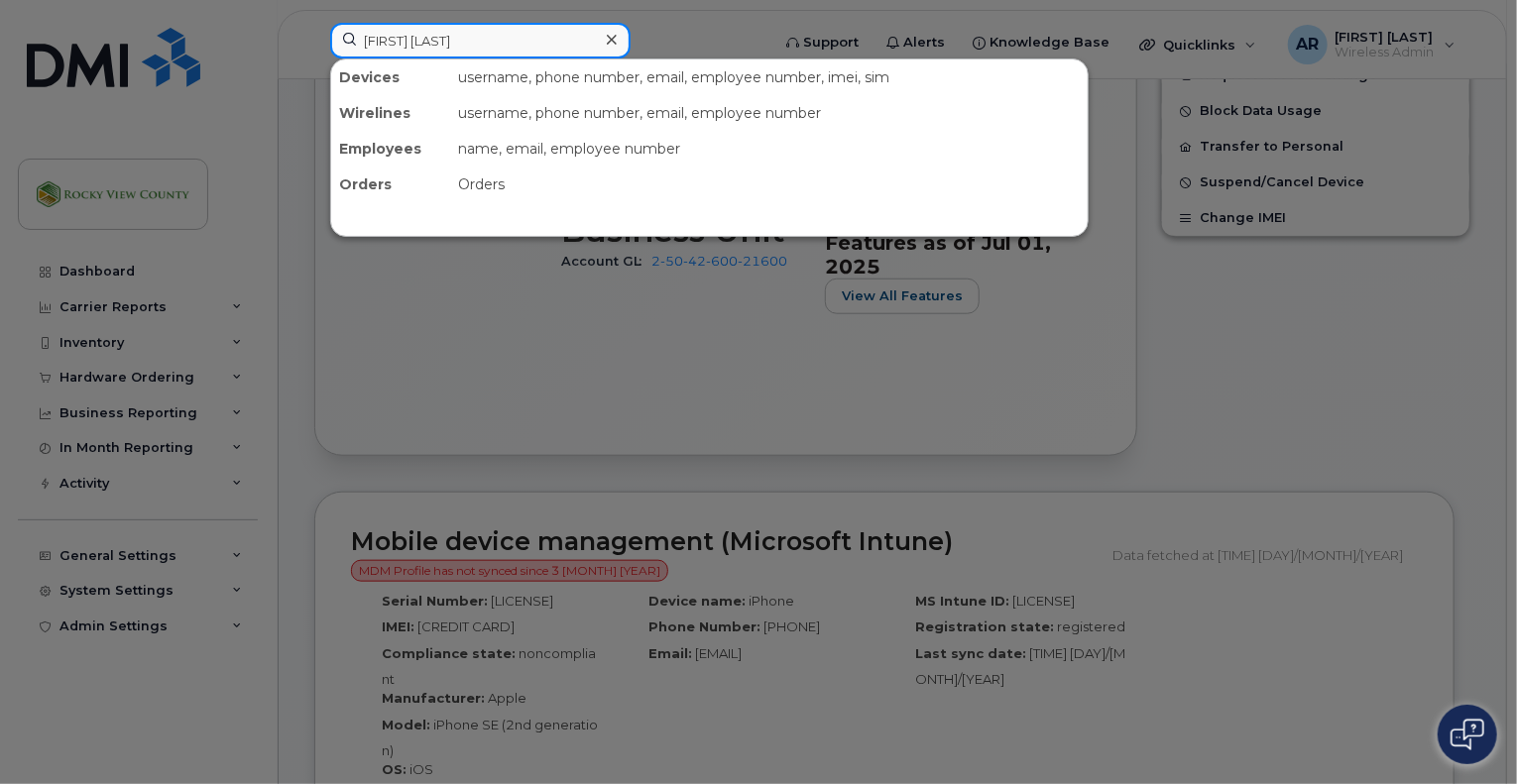 type on "[FIRST] [LAST]" 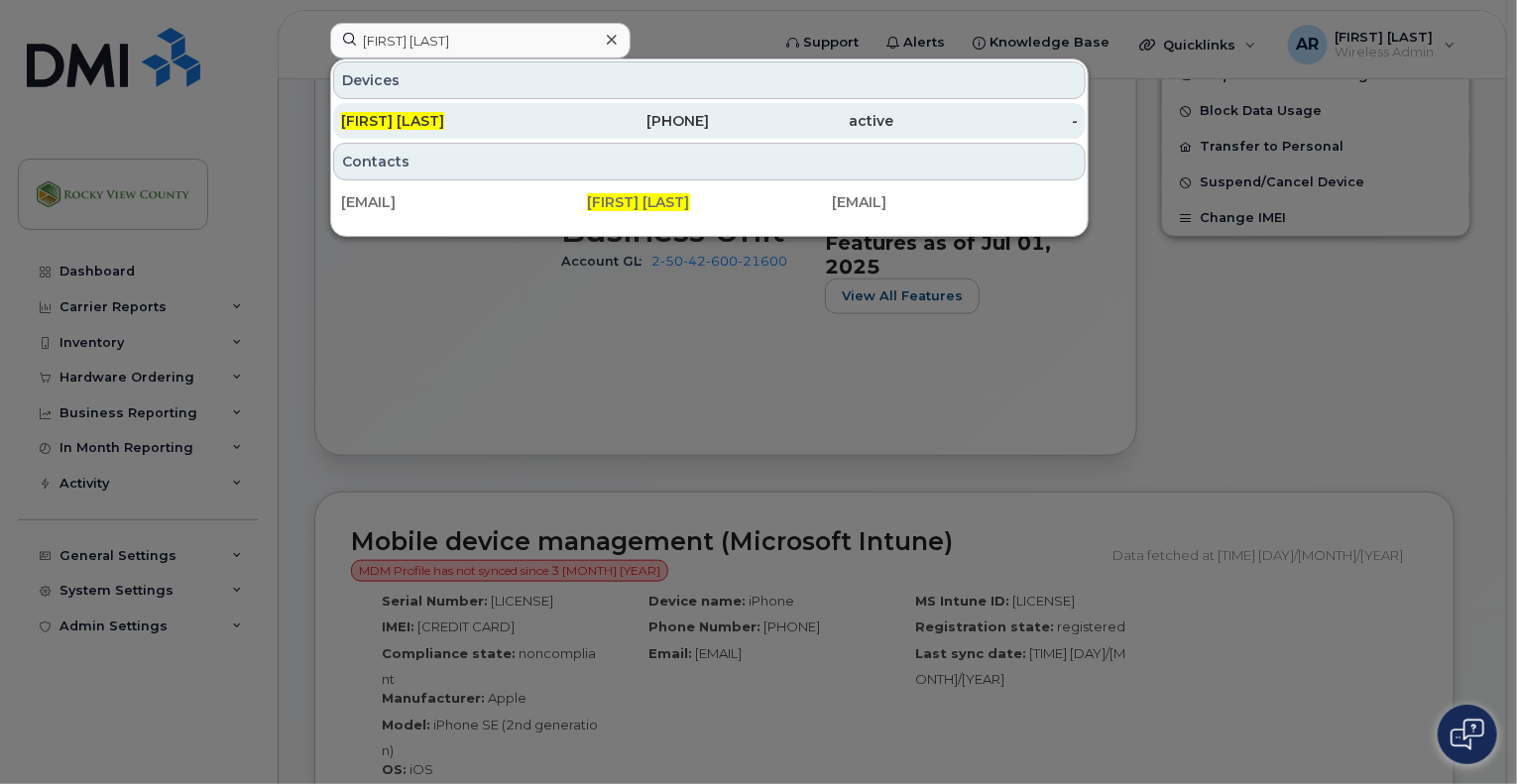 click on "[FIRST] [LAST]" at bounding box center (393, 121) 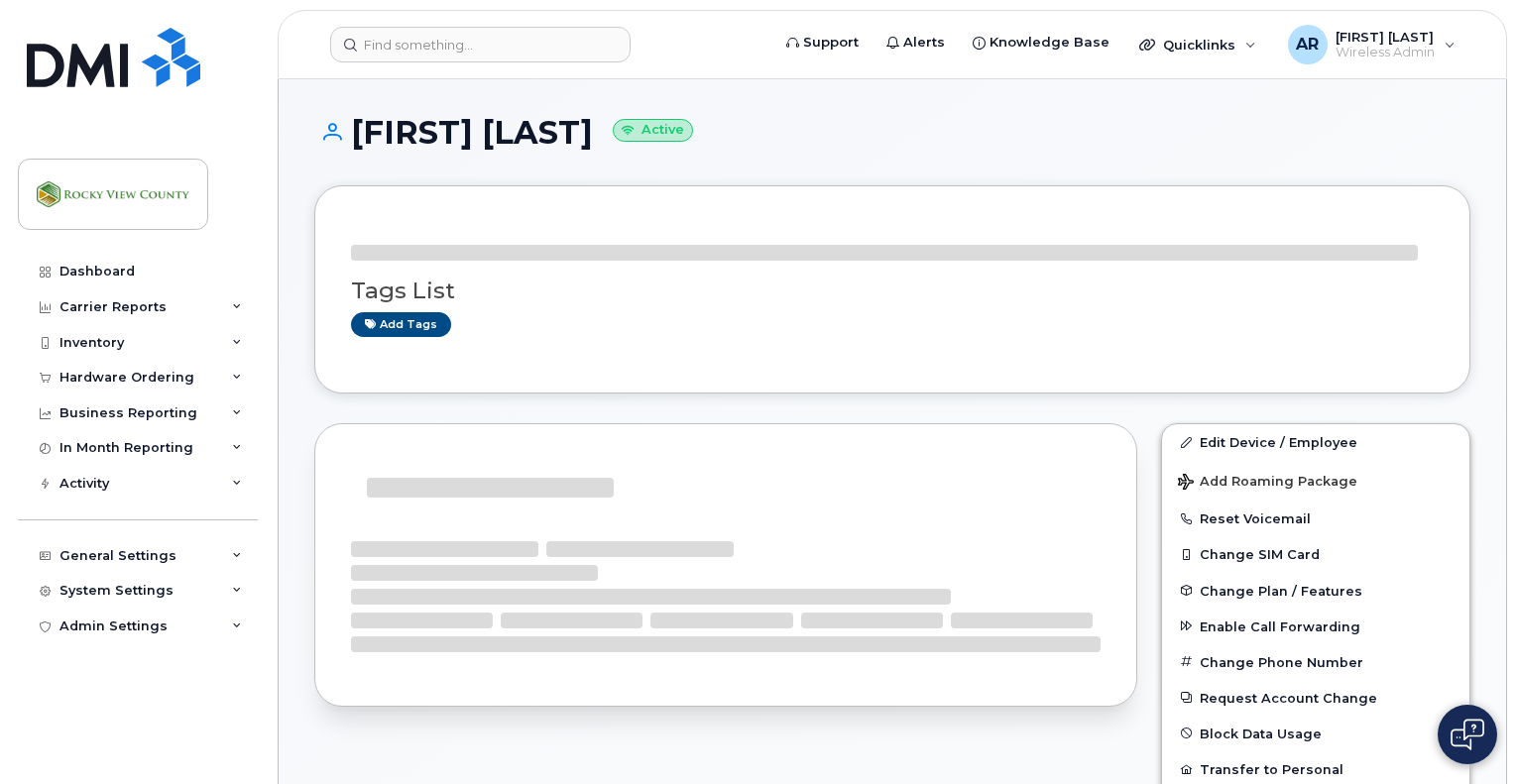 scroll, scrollTop: 0, scrollLeft: 0, axis: both 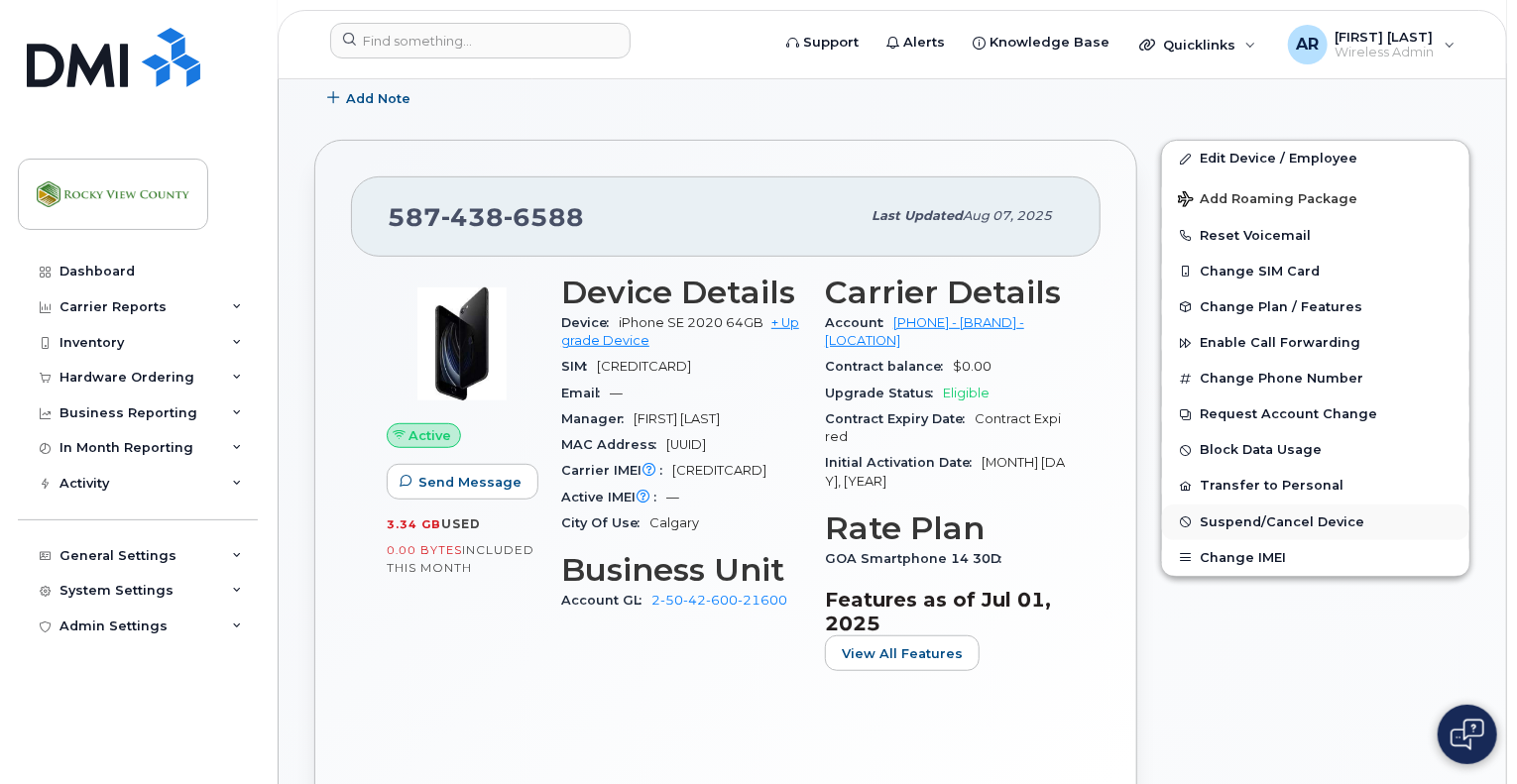 click on "Suspend/Cancel Device" at bounding box center [1316, 522] 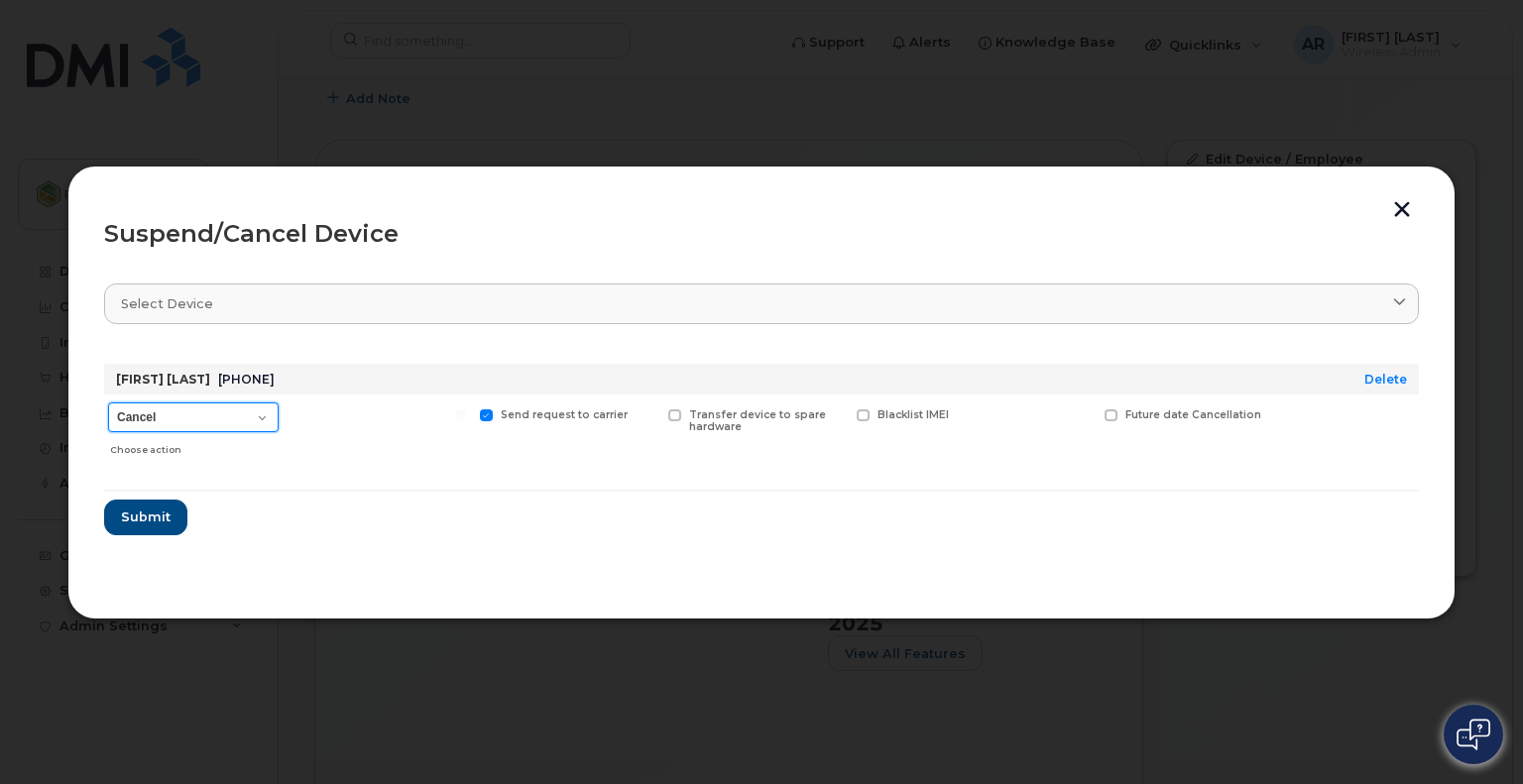 click on "Cancel Suspend - Extend Suspension Suspend - Reduced Rate Suspend - Full Rate Suspend - Lost Device/Stolen Reactivate" at bounding box center [193, 417] 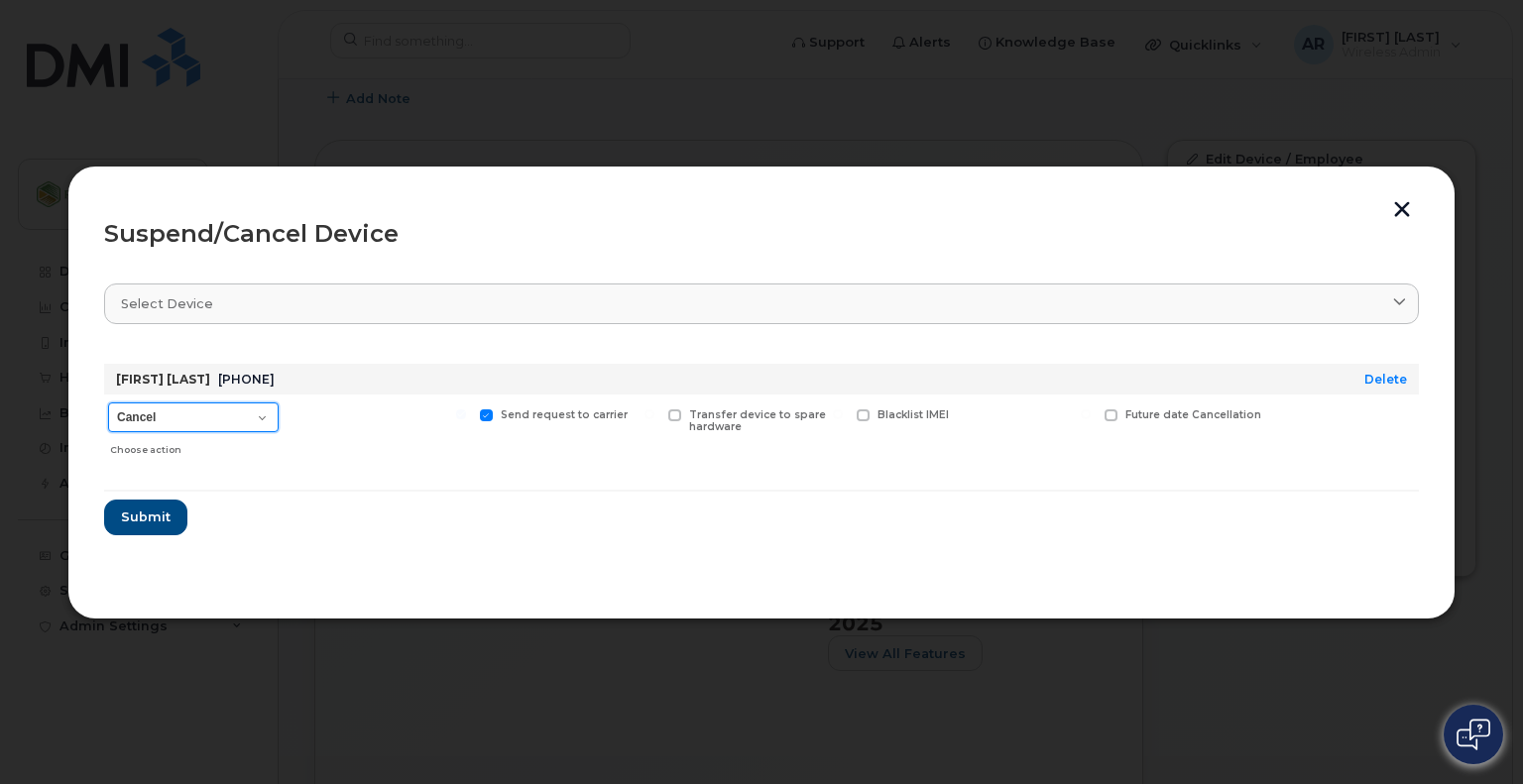 select on "[object Object]" 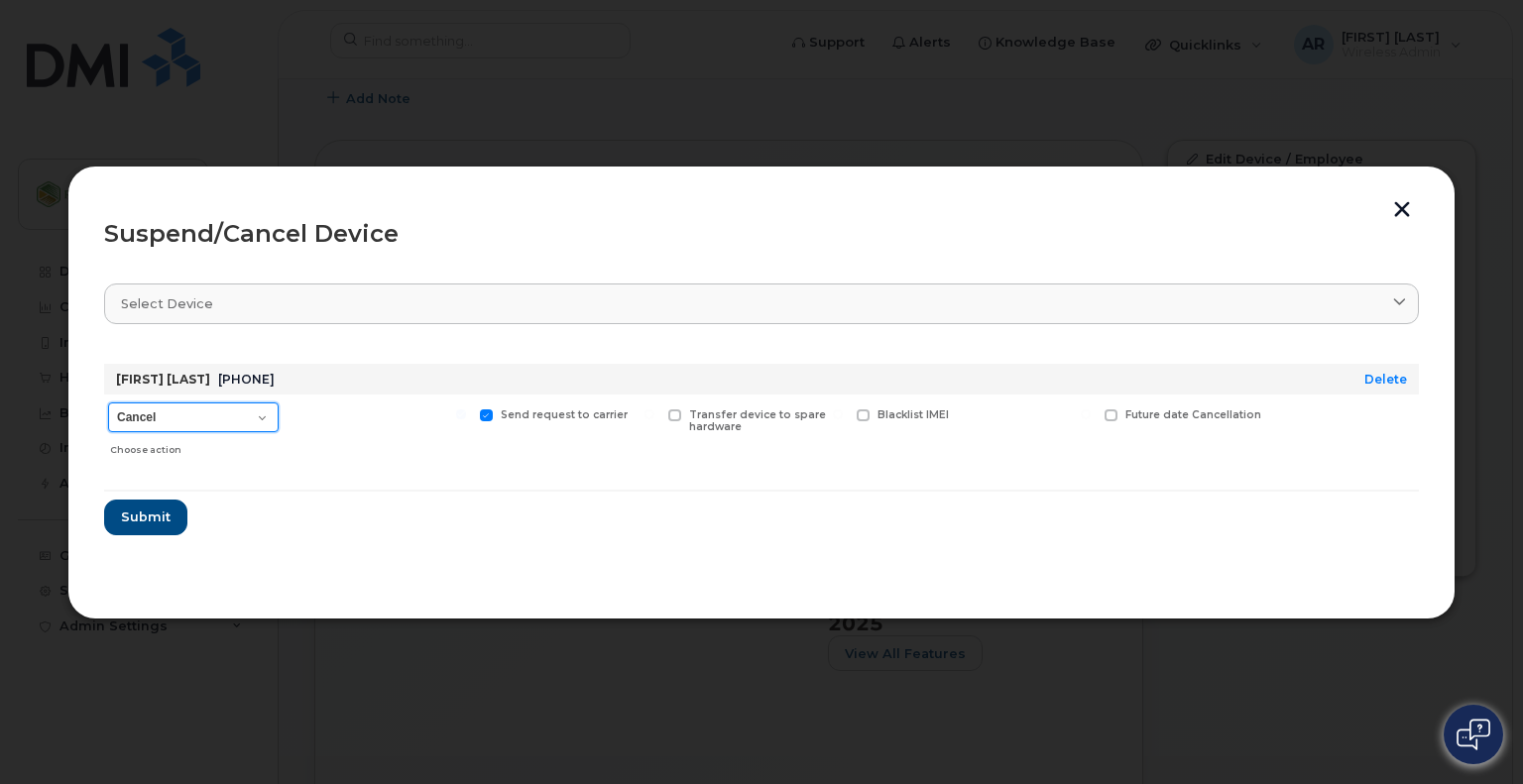 click on "Cancel Suspend - Extend Suspension Suspend - Reduced Rate Suspend - Full Rate Suspend - Lost Device/Stolen Reactivate" at bounding box center [193, 417] 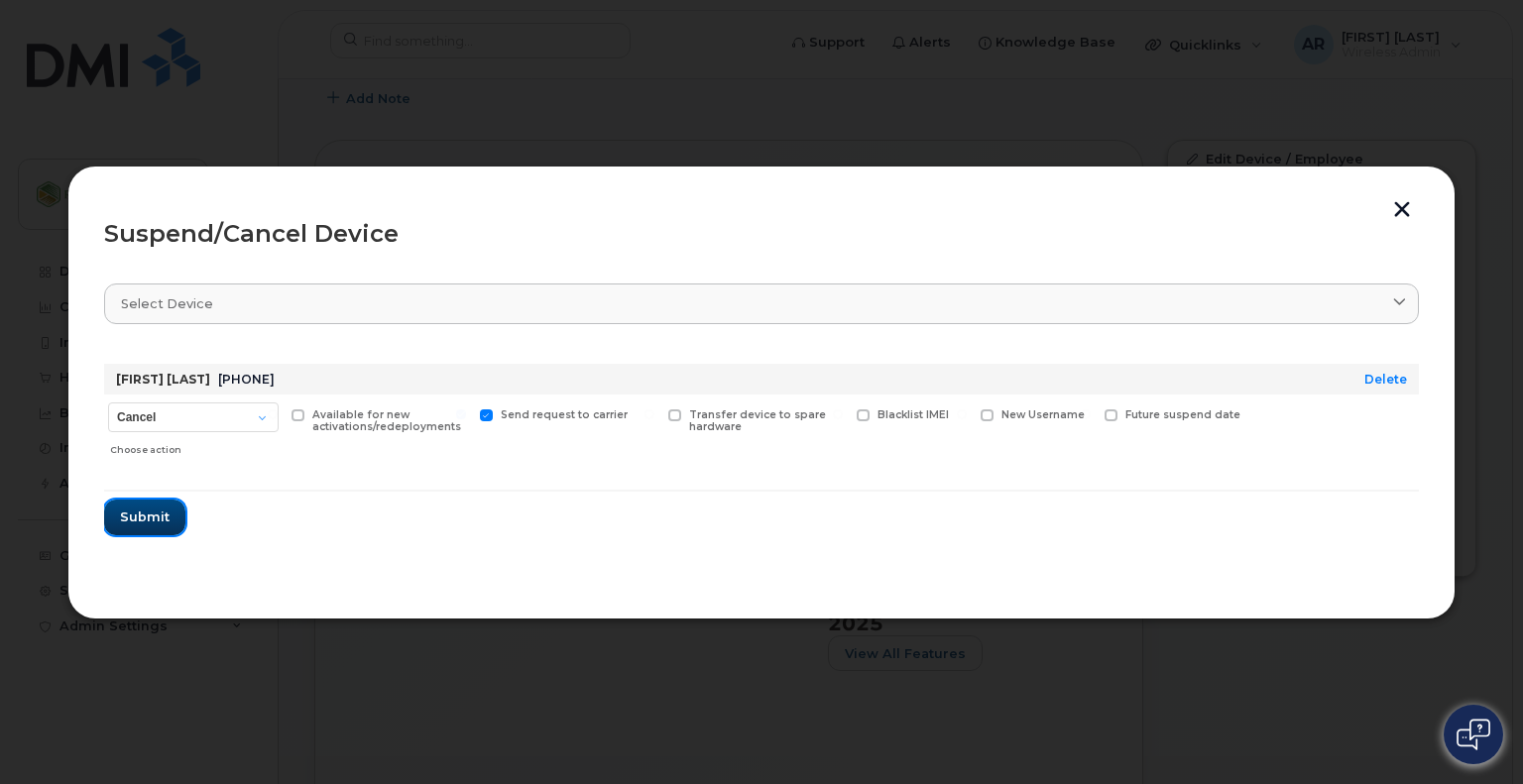 click on "Submit" at bounding box center [145, 516] 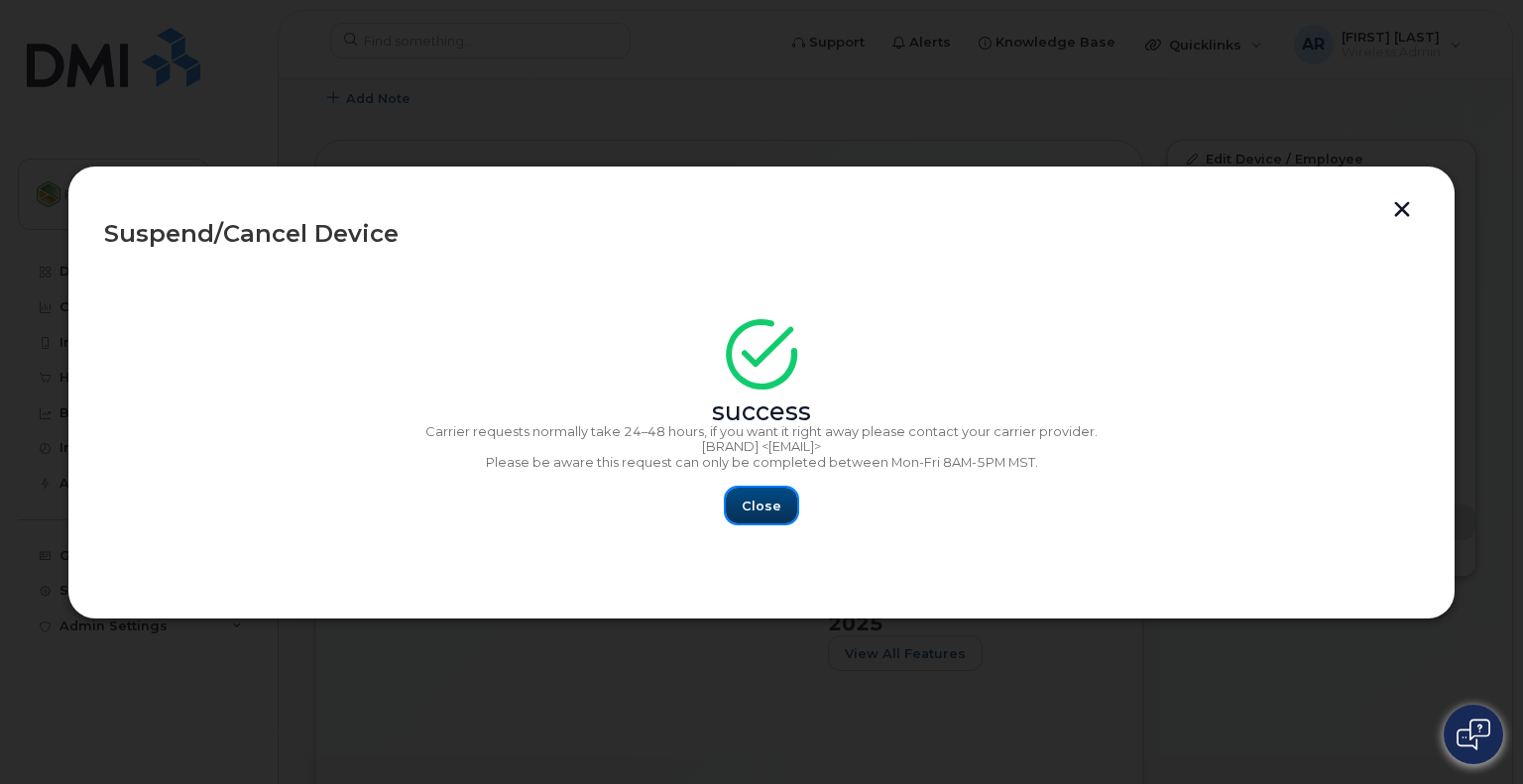 click on "Close" at bounding box center [762, 505] 